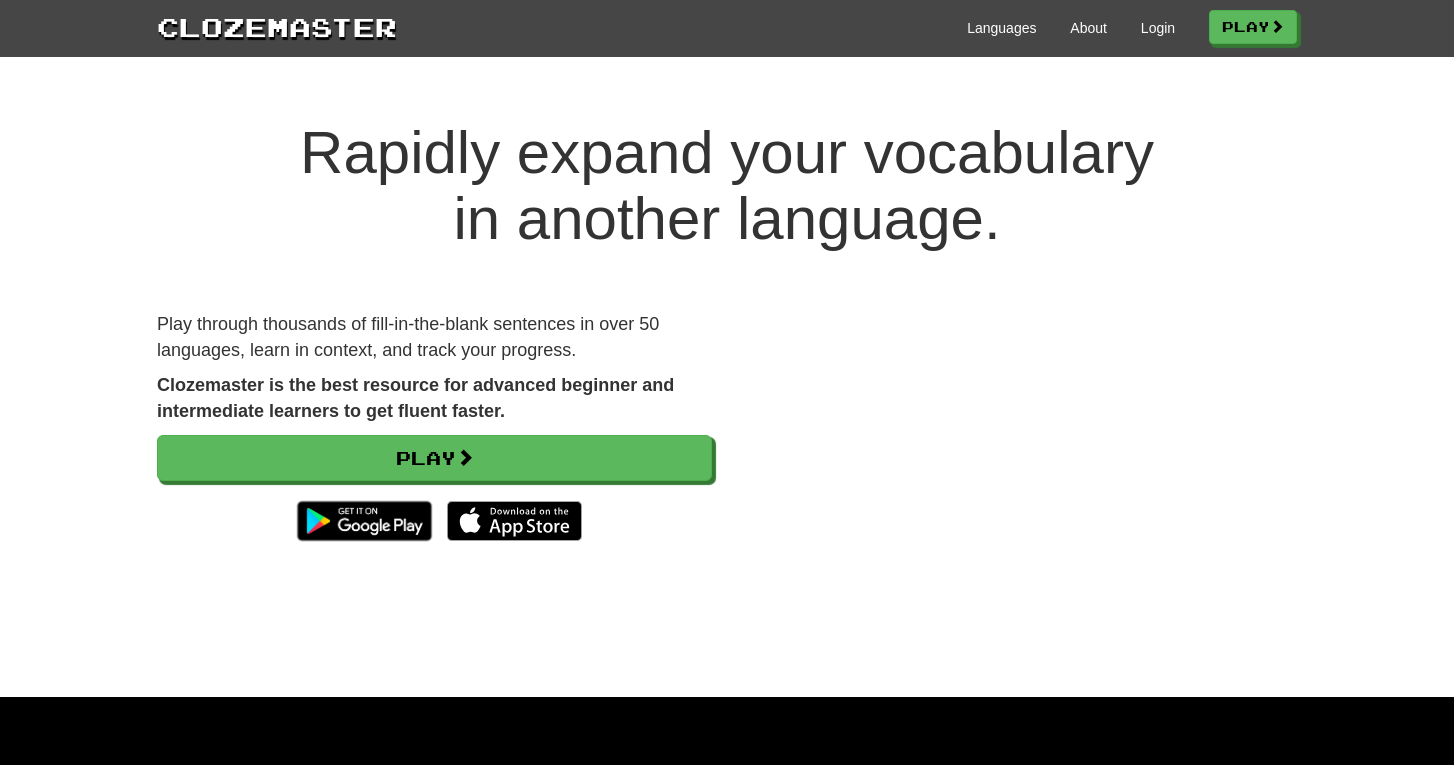 scroll, scrollTop: 0, scrollLeft: 0, axis: both 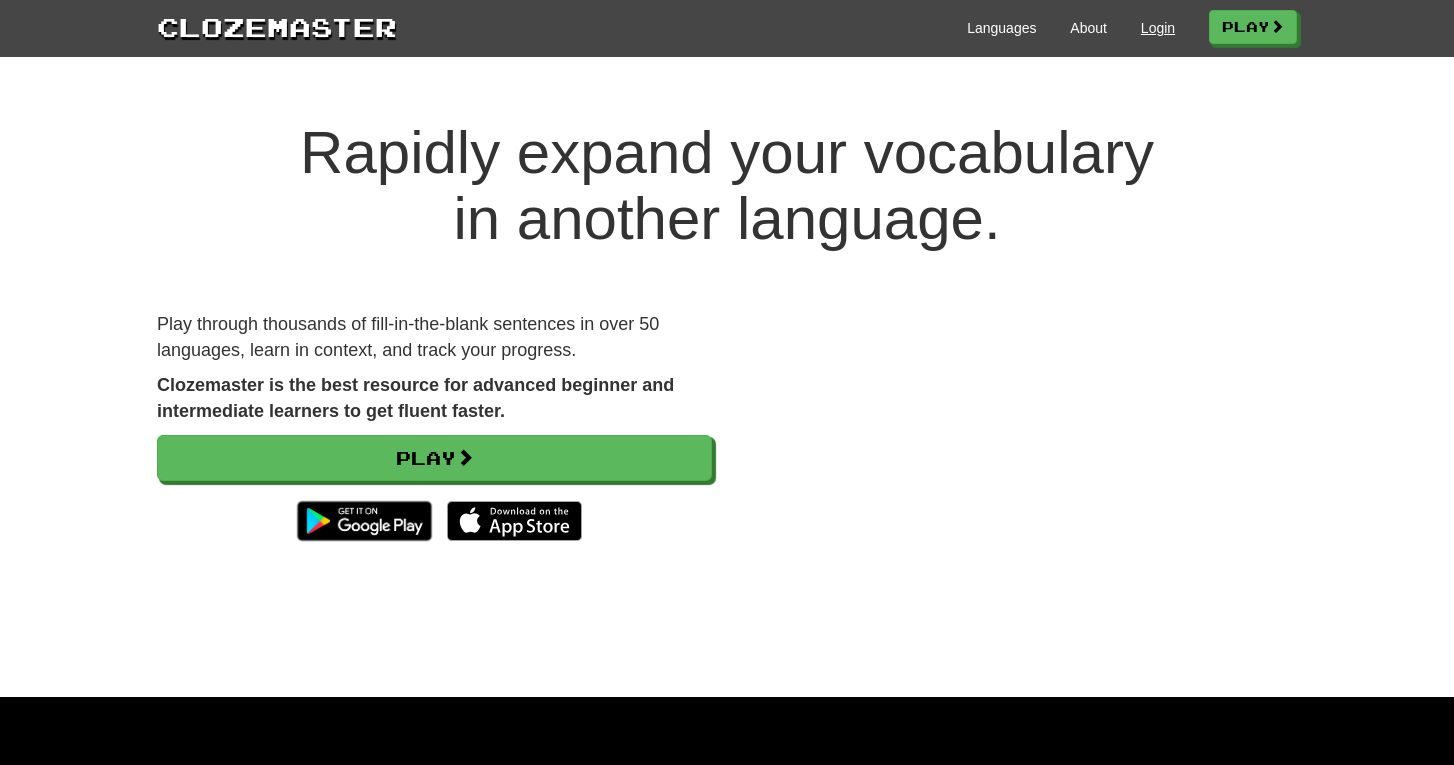 click on "Login" at bounding box center (1158, 28) 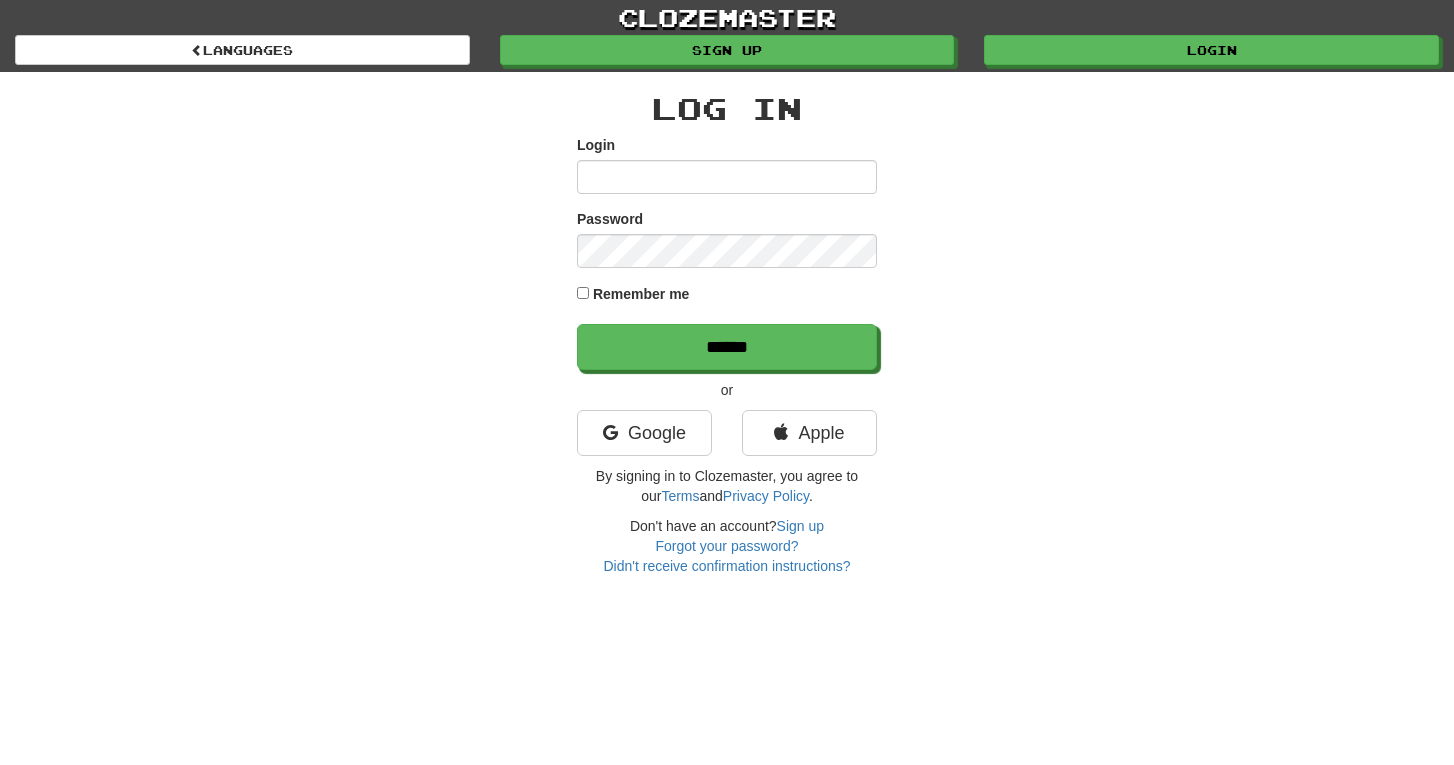 scroll, scrollTop: 0, scrollLeft: 0, axis: both 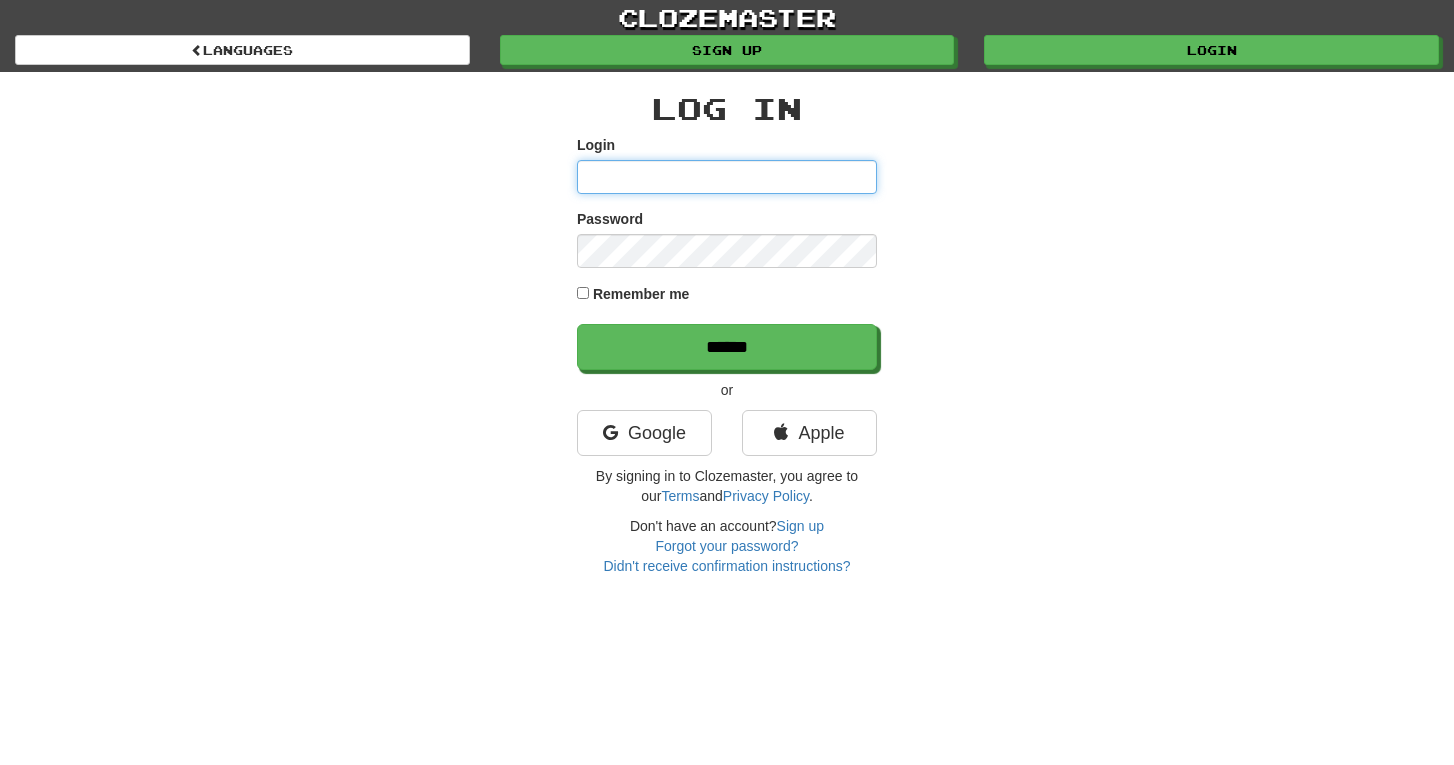 type on "**********" 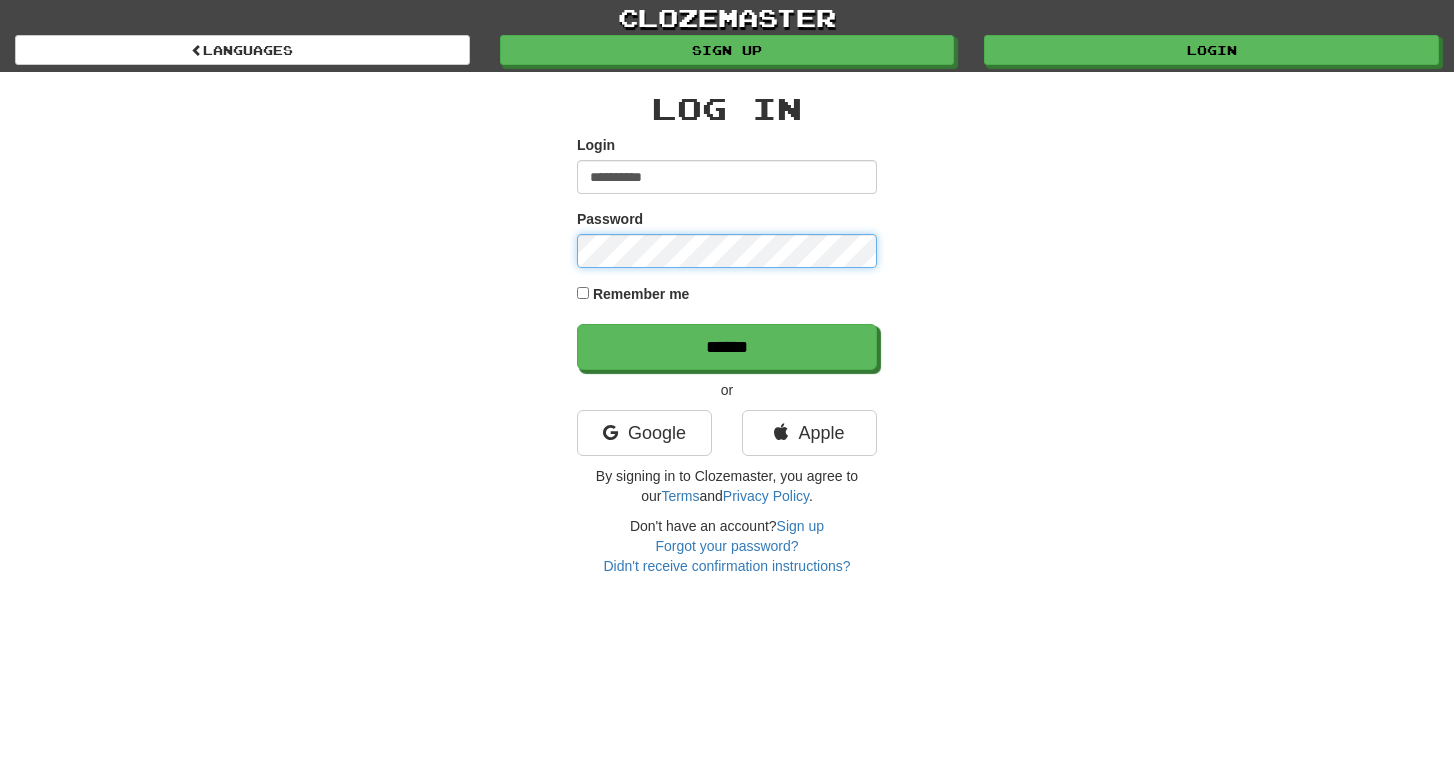 click on "******" at bounding box center (727, 347) 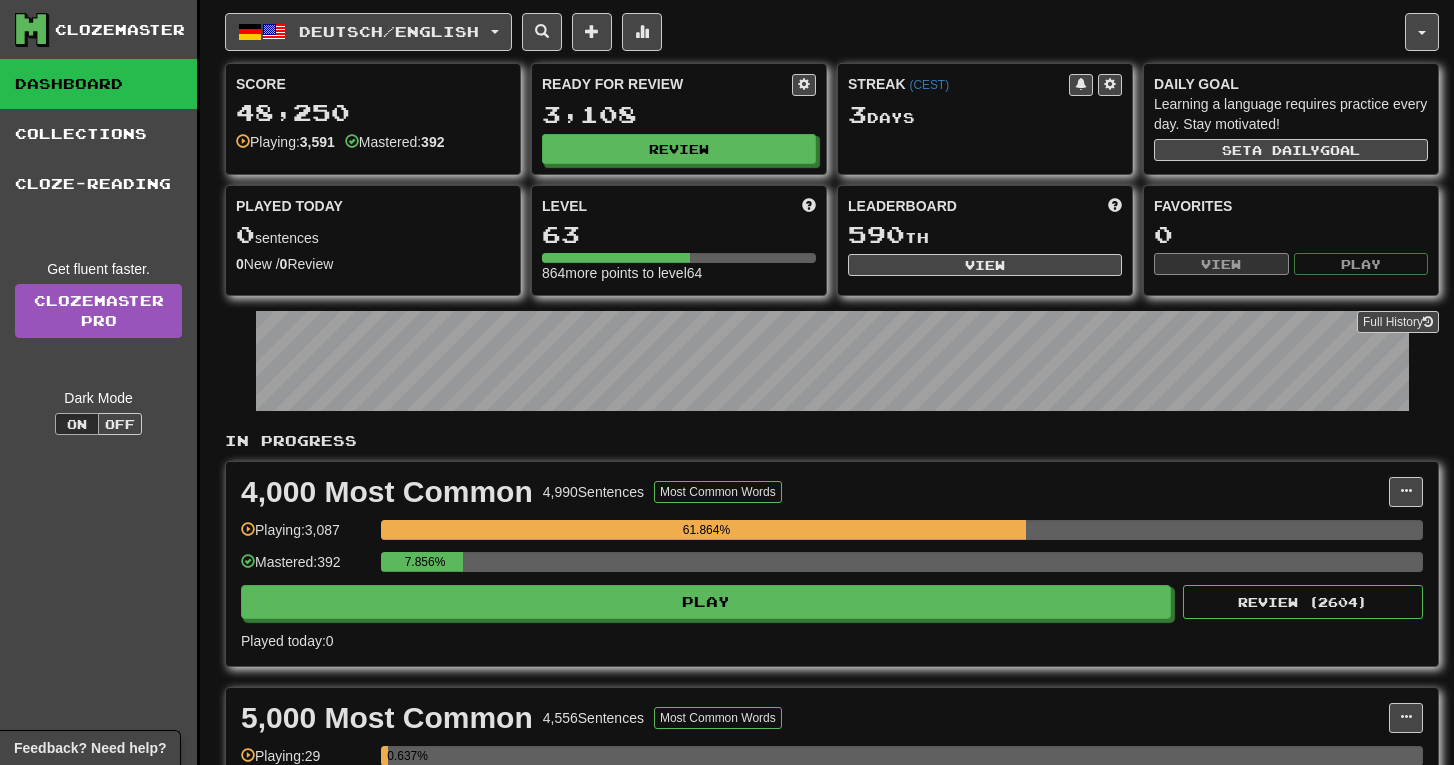 scroll, scrollTop: 0, scrollLeft: 0, axis: both 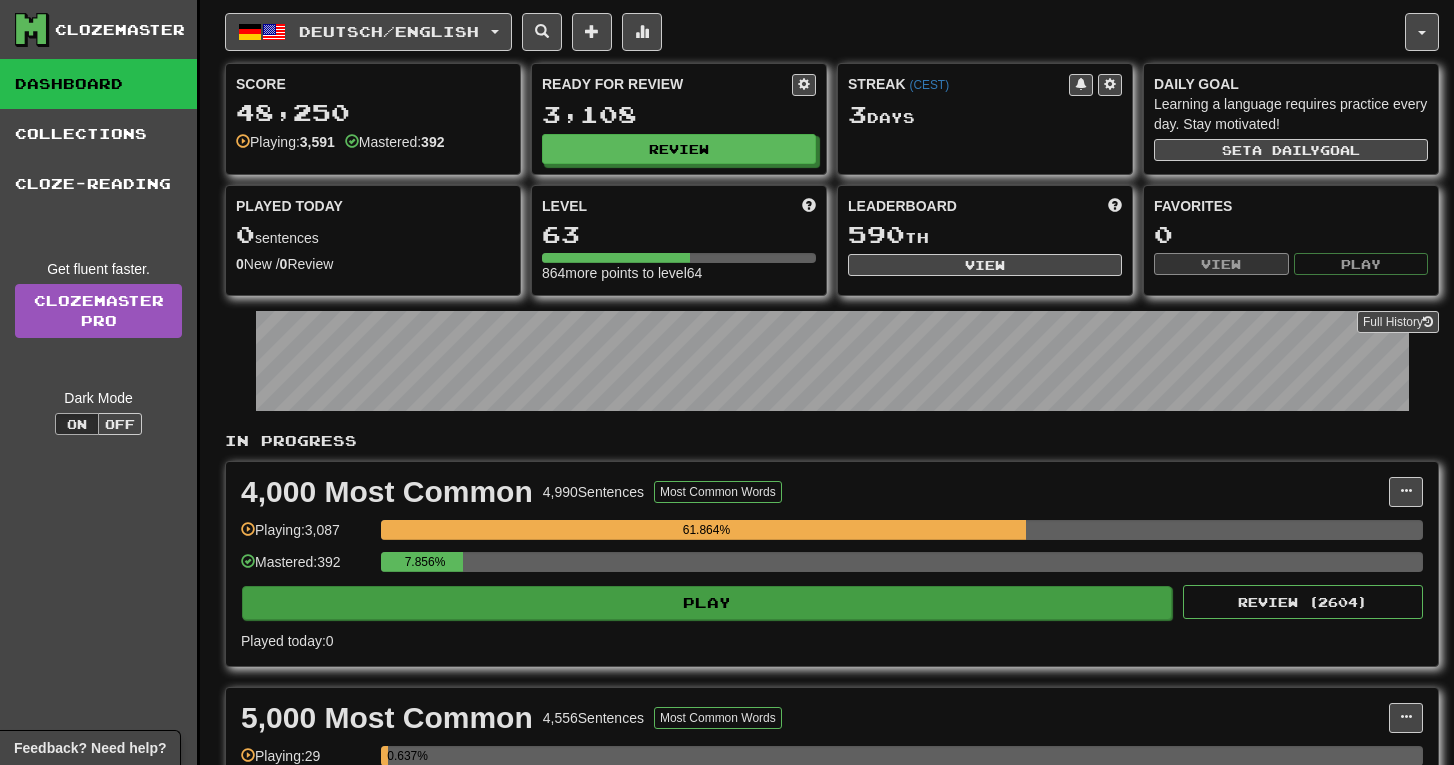 click on "Play" at bounding box center [707, 603] 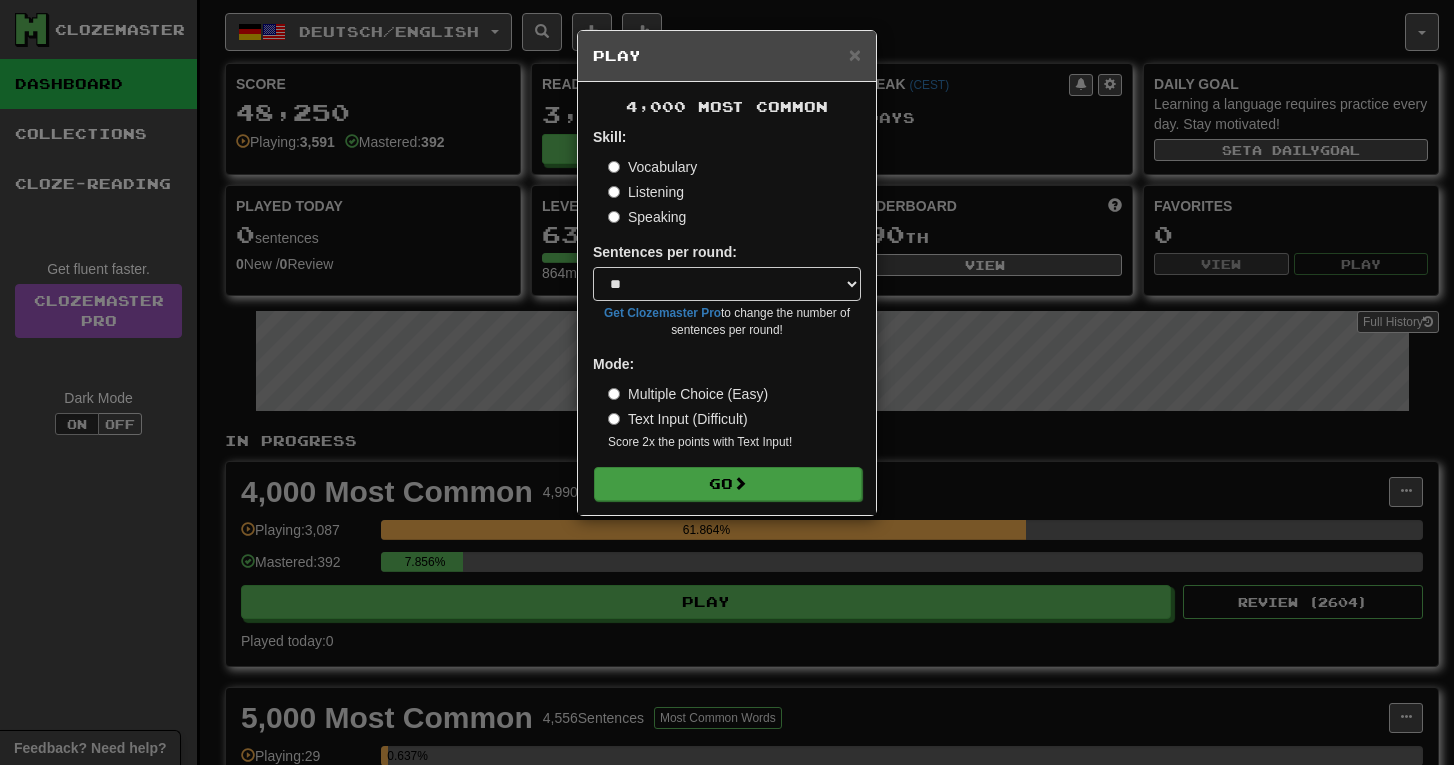 click on "Go" at bounding box center (728, 484) 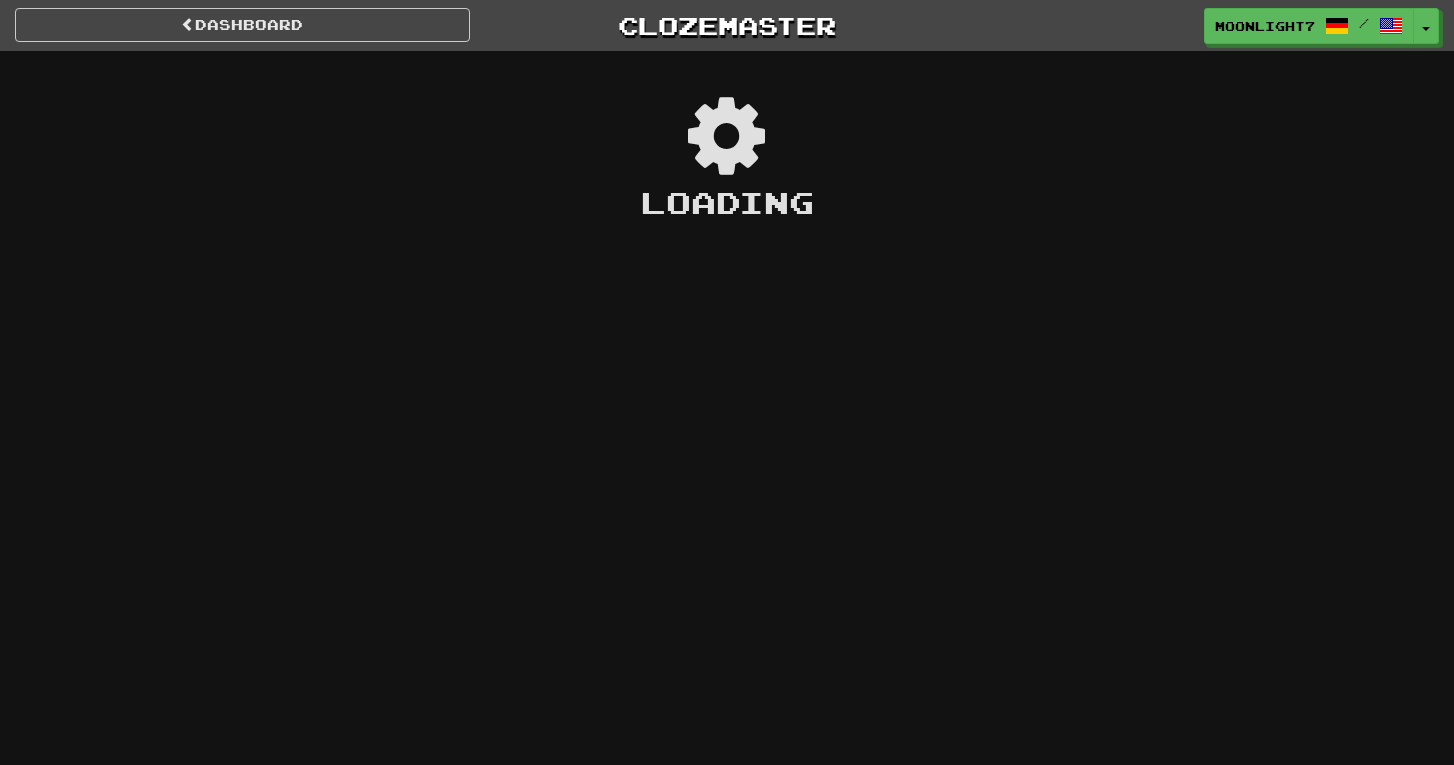 scroll, scrollTop: 0, scrollLeft: 0, axis: both 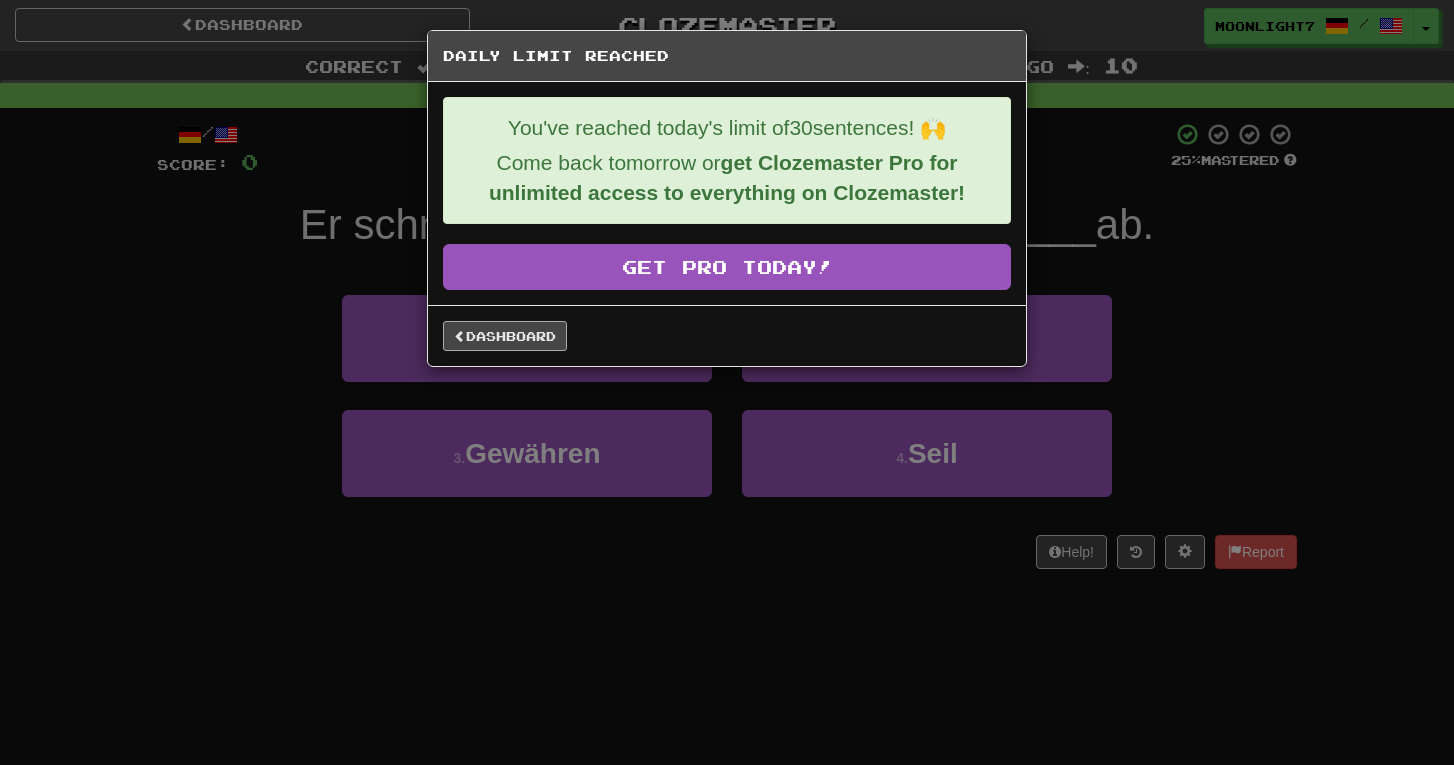 click on "Dashboard" at bounding box center (505, 336) 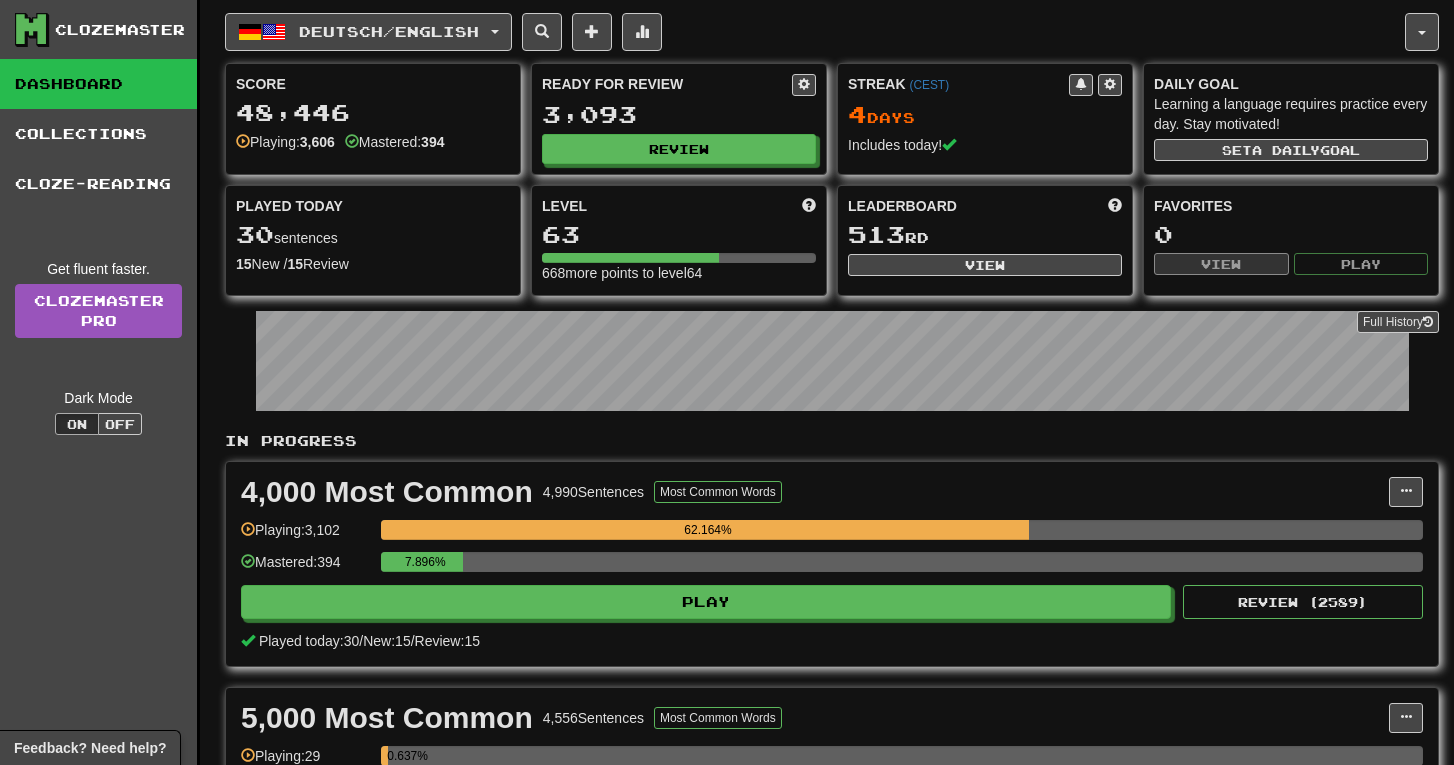 scroll, scrollTop: 0, scrollLeft: 0, axis: both 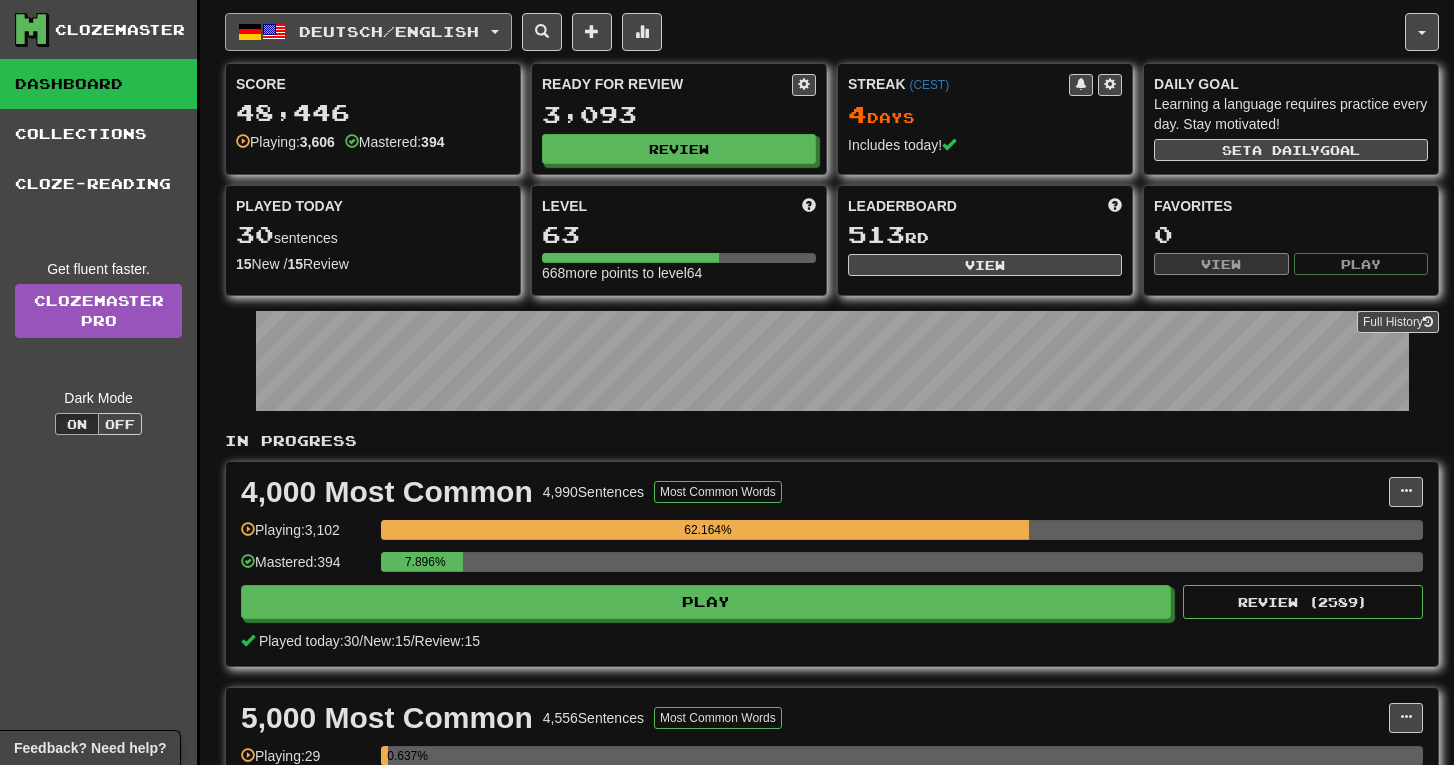 click on "Deutsch  /  English" at bounding box center [389, 31] 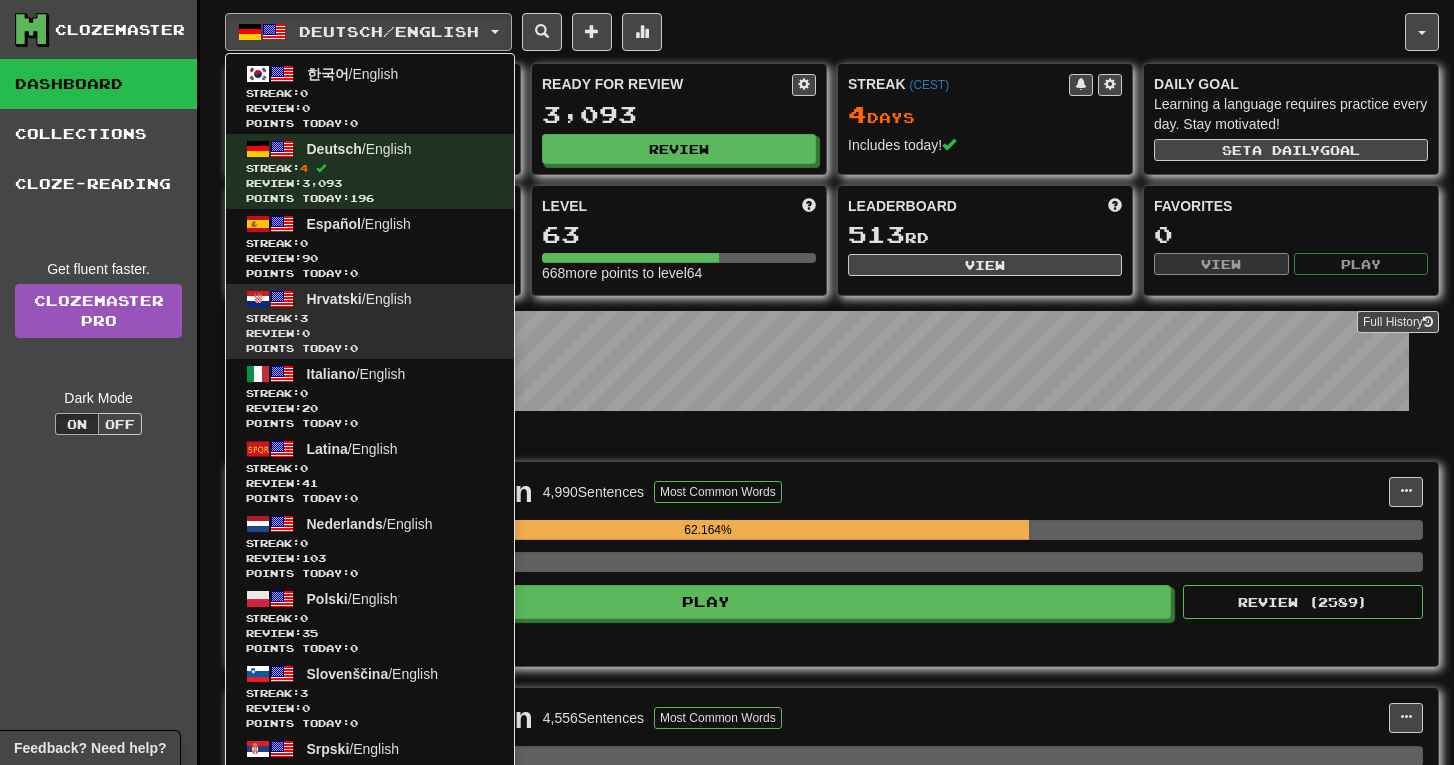 click on "Hrvatski  /  English" at bounding box center [359, 299] 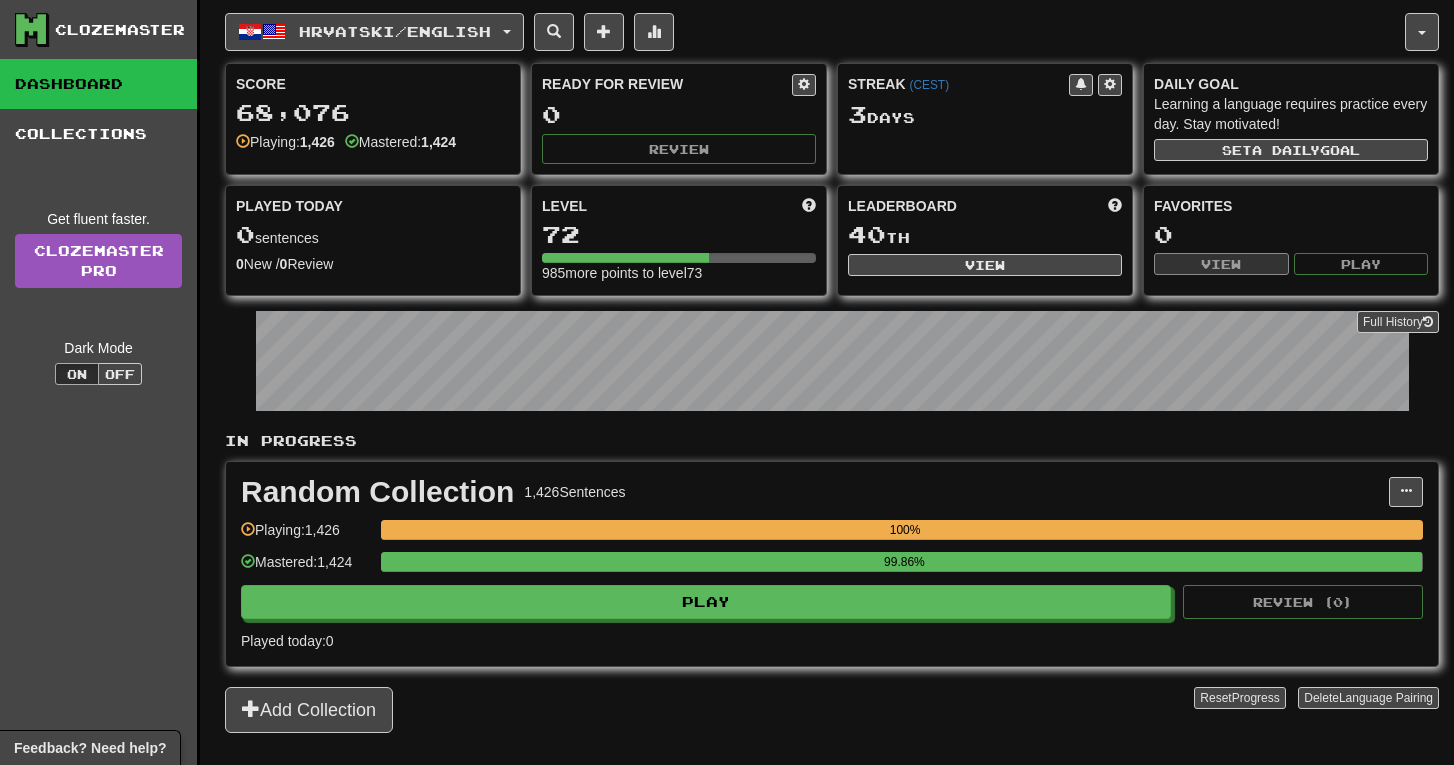 scroll, scrollTop: 0, scrollLeft: 0, axis: both 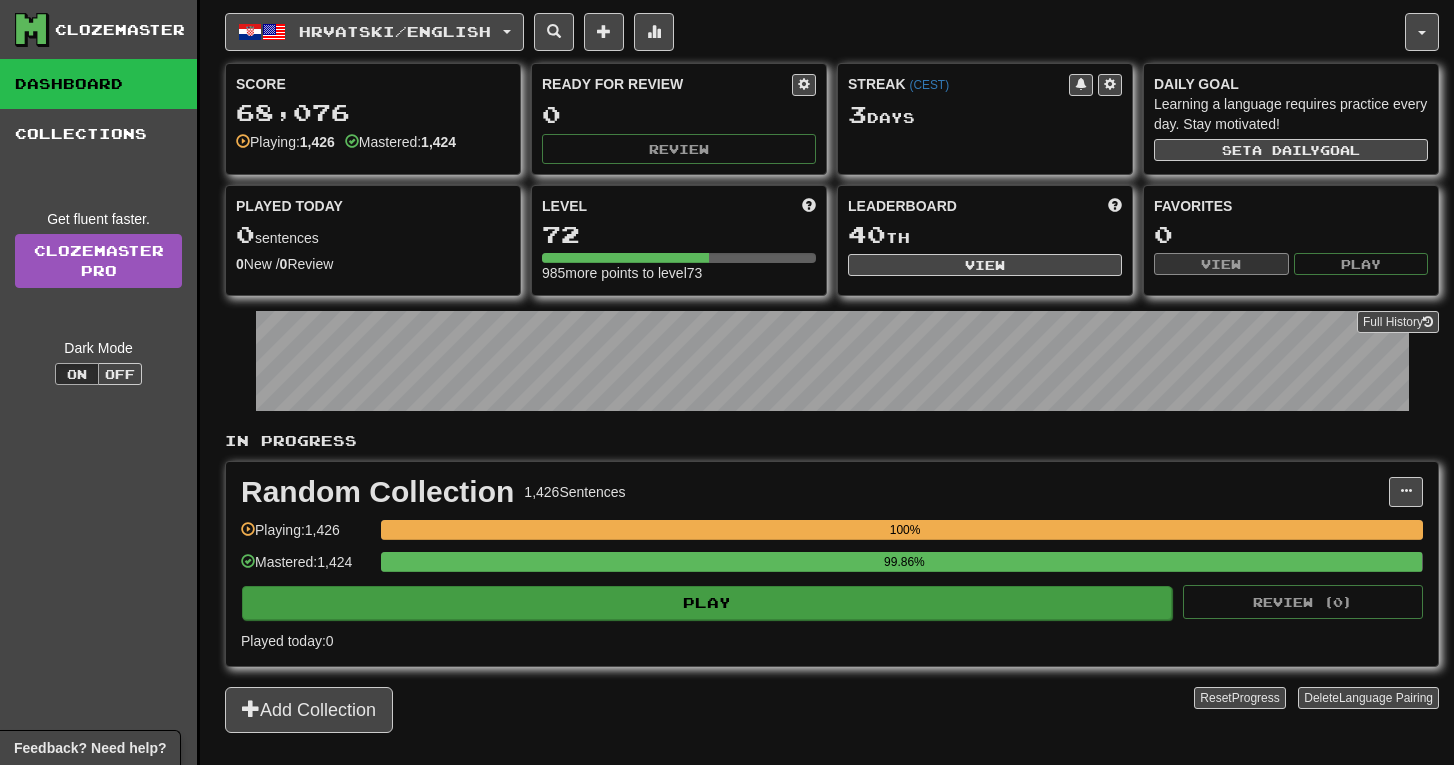 click on "Play" at bounding box center (707, 603) 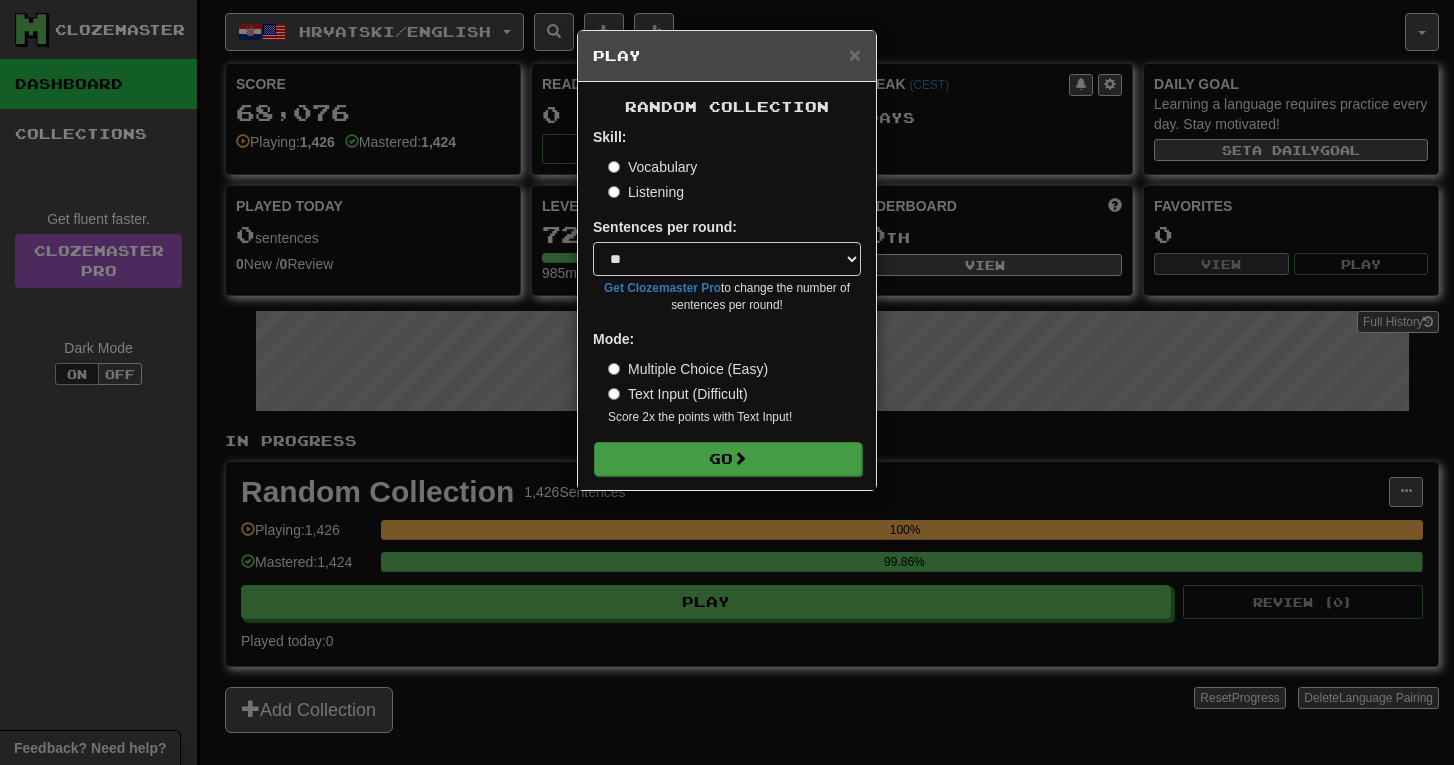 click on "Go" at bounding box center (728, 459) 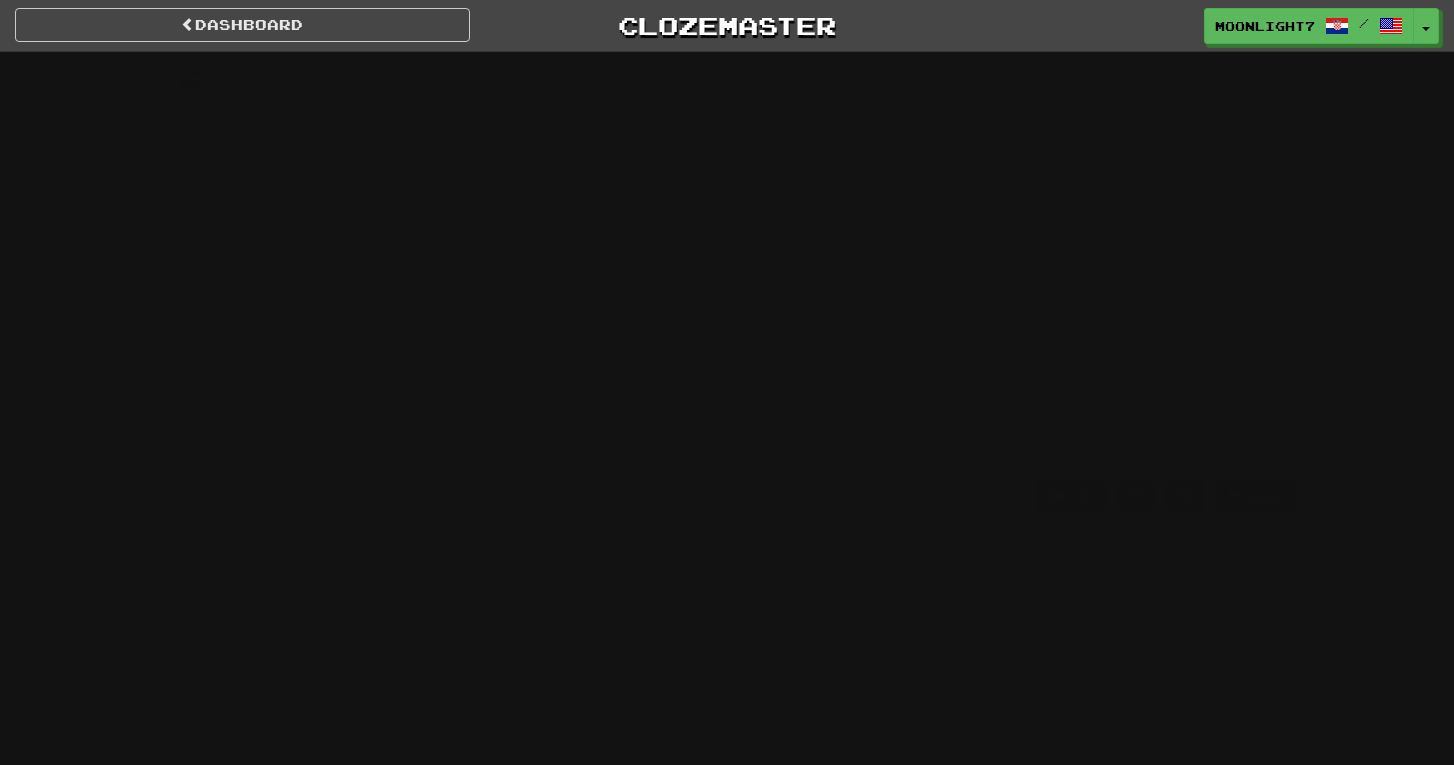 scroll, scrollTop: 0, scrollLeft: 0, axis: both 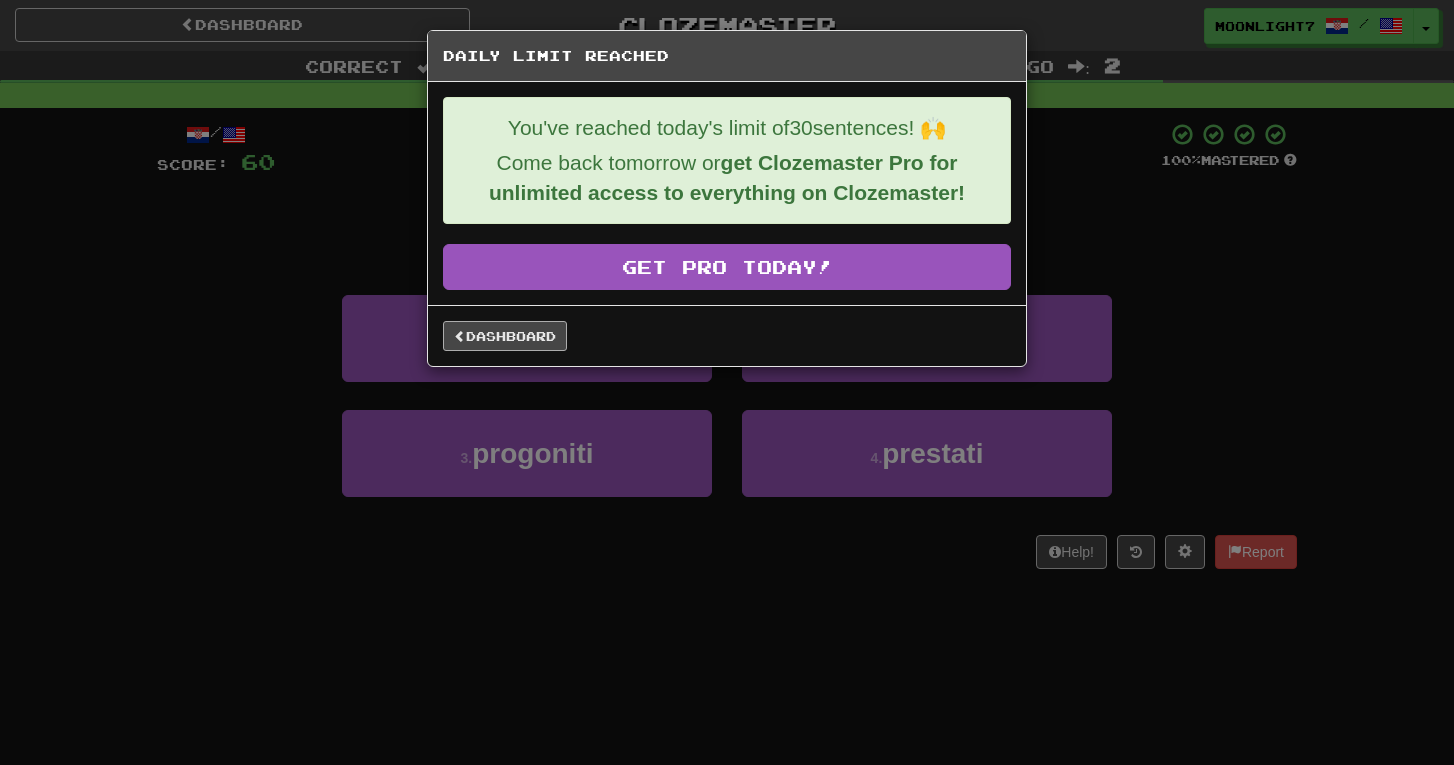 click on "Dashboard" at bounding box center [505, 336] 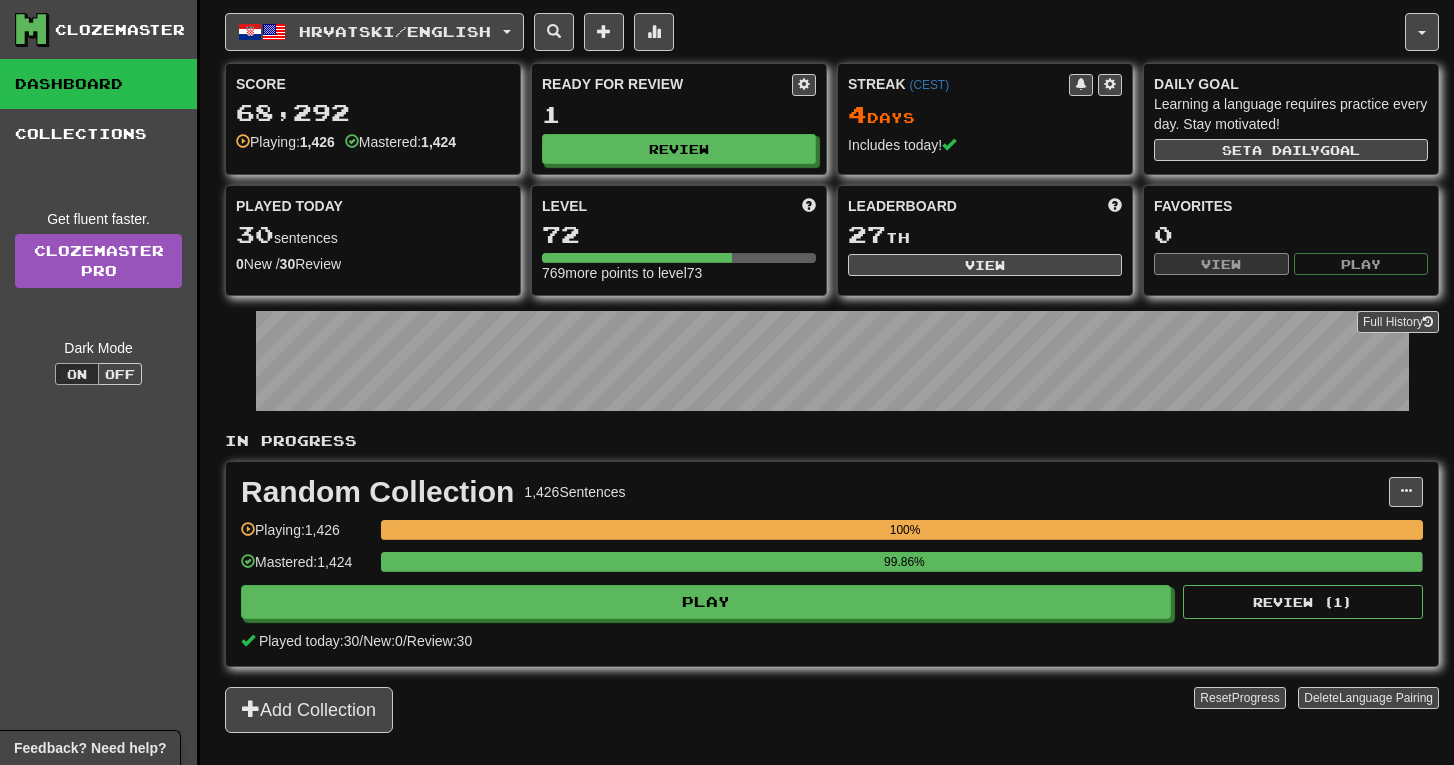 scroll, scrollTop: 0, scrollLeft: 0, axis: both 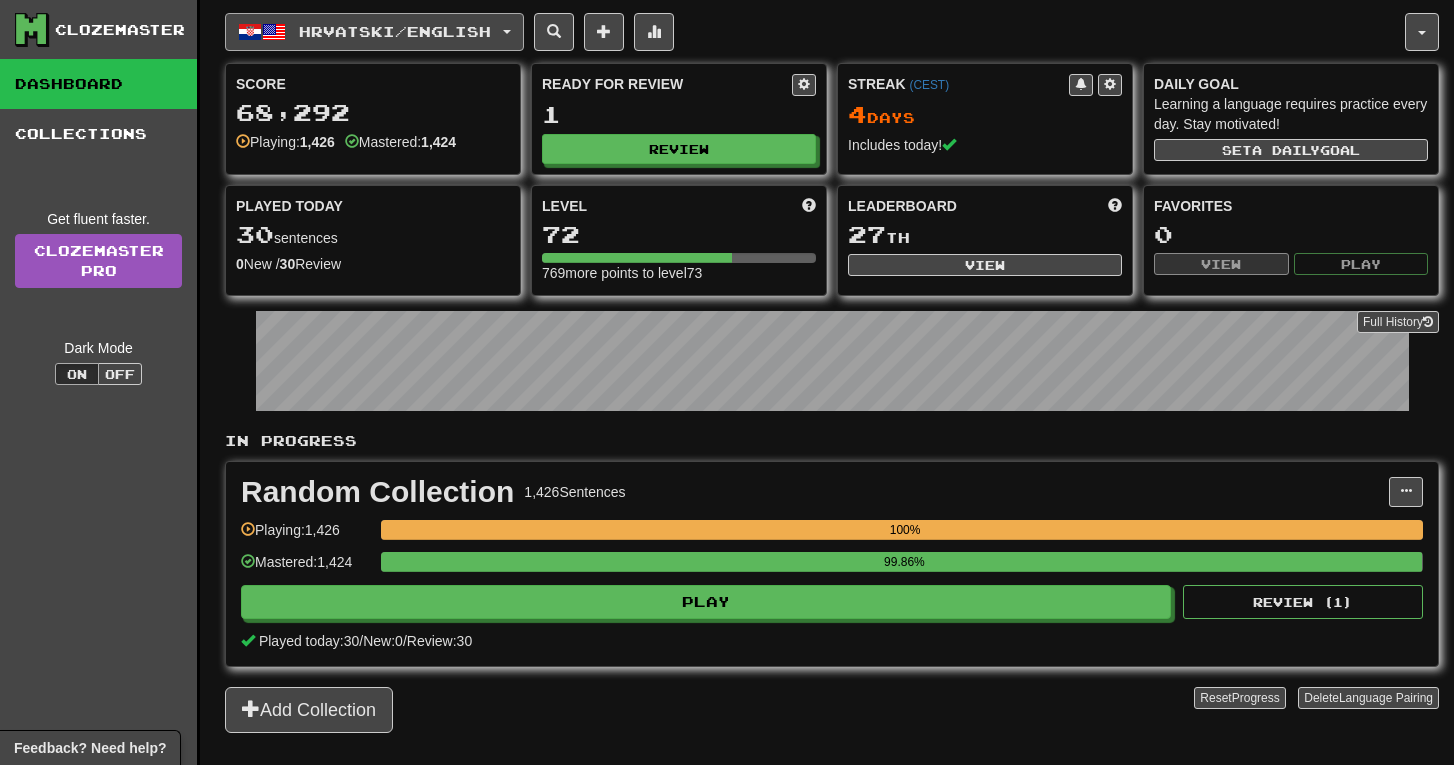 click on "Hrvatski  /  English" at bounding box center (395, 31) 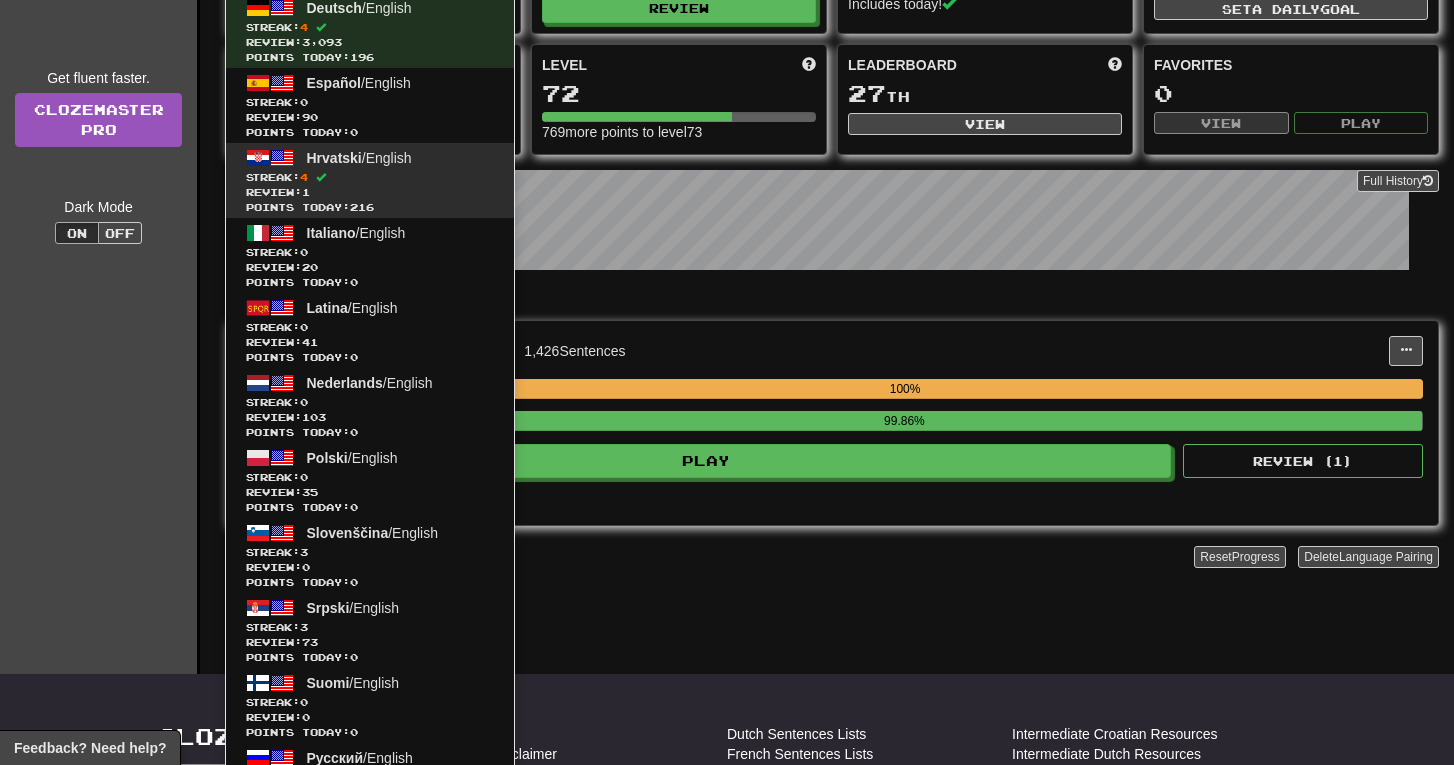scroll, scrollTop: 144, scrollLeft: 0, axis: vertical 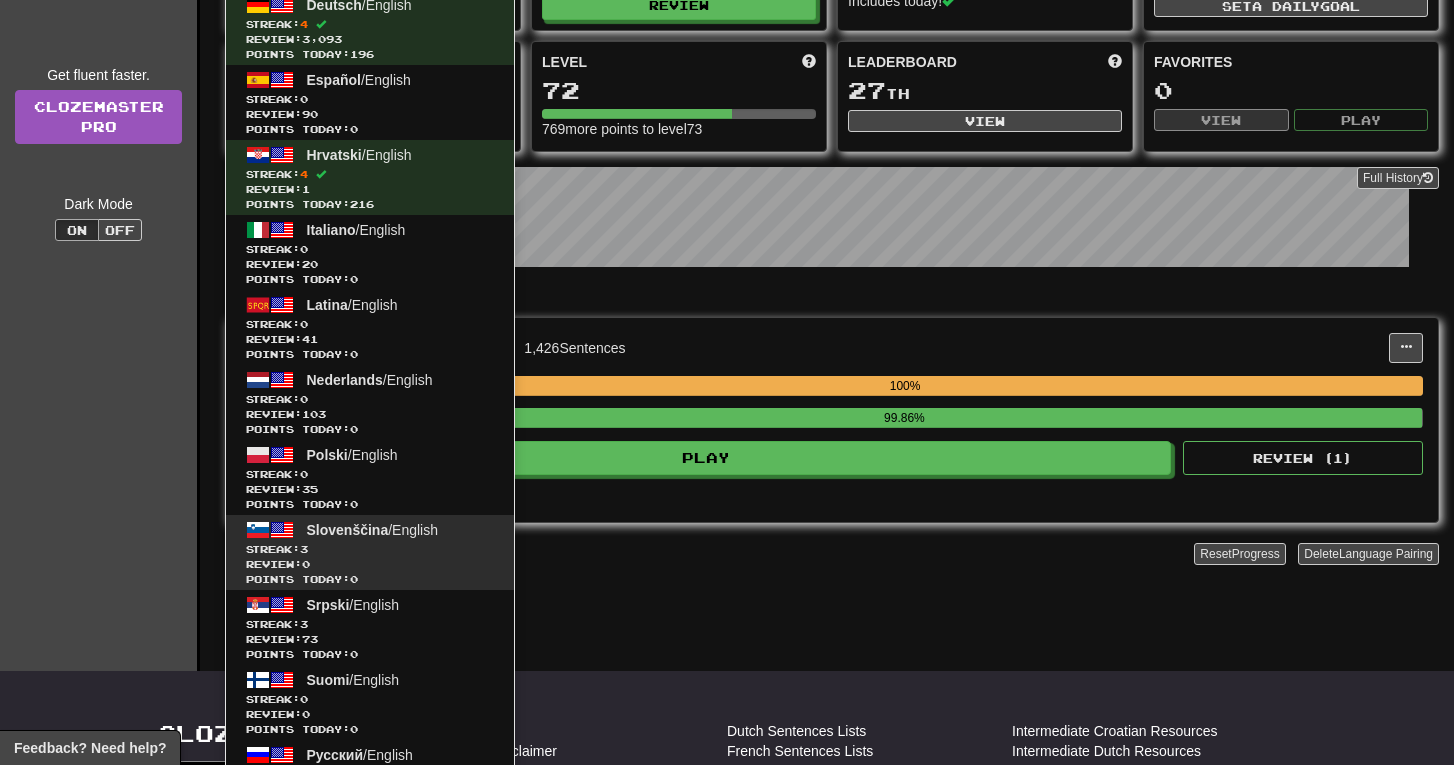 click on "Slovenščina  /  English" at bounding box center [373, 530] 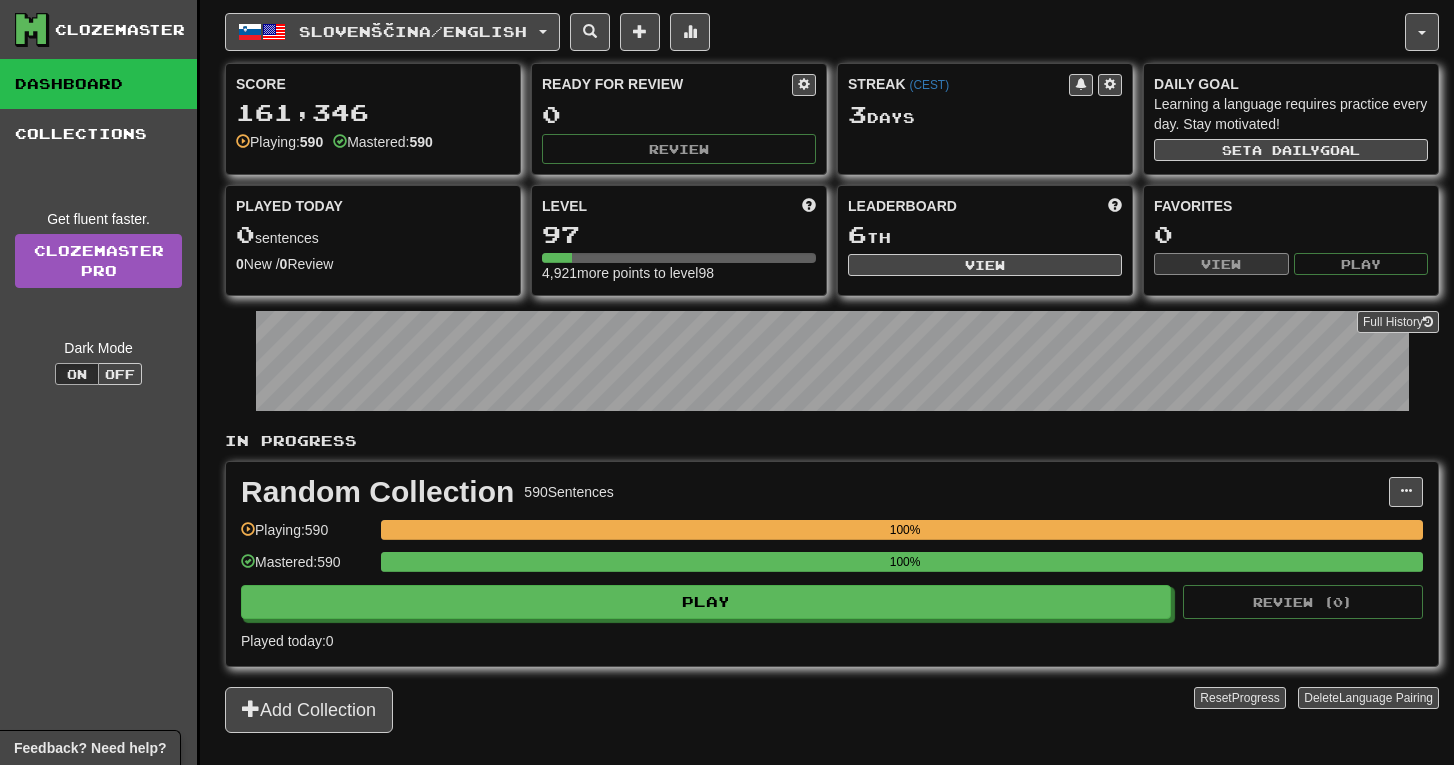 scroll, scrollTop: 0, scrollLeft: 0, axis: both 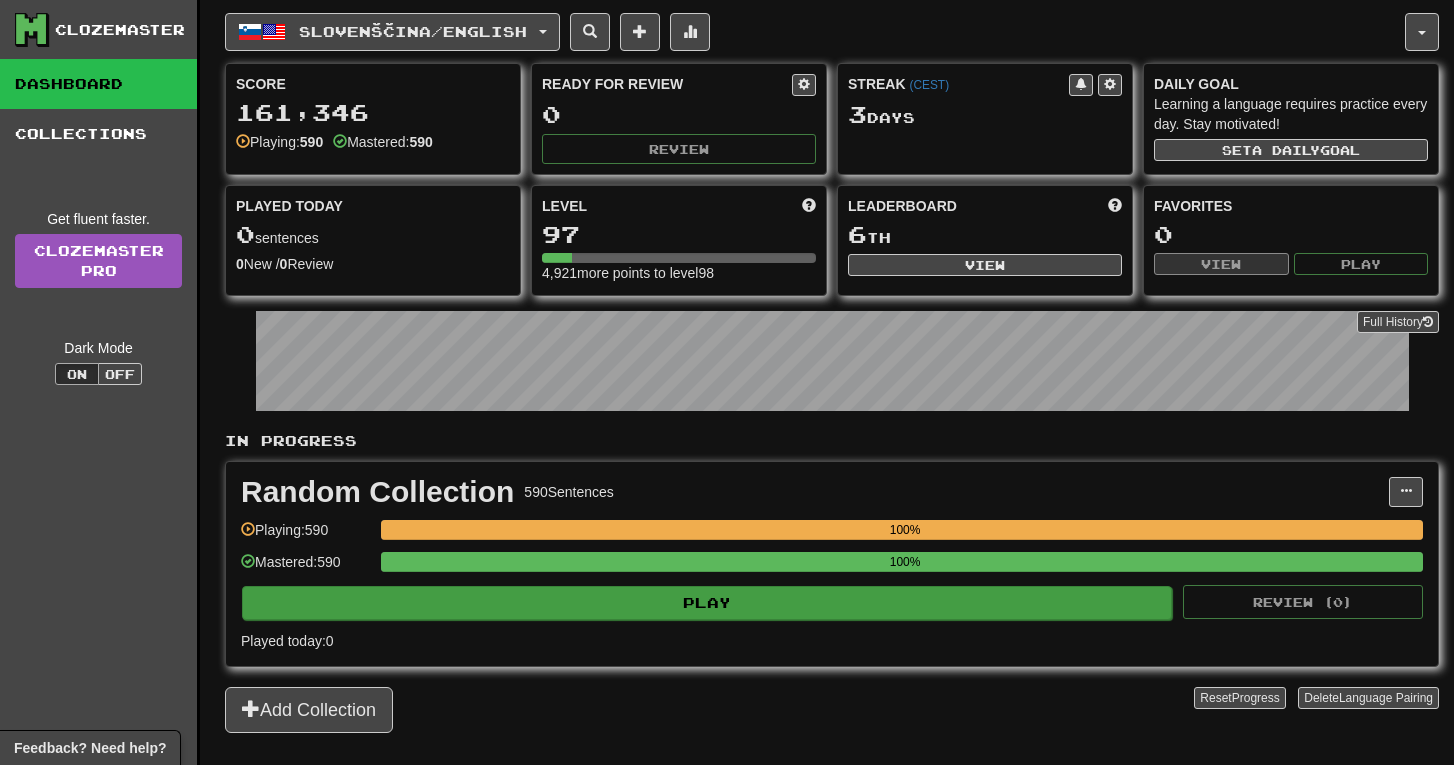 click on "Play" at bounding box center (707, 603) 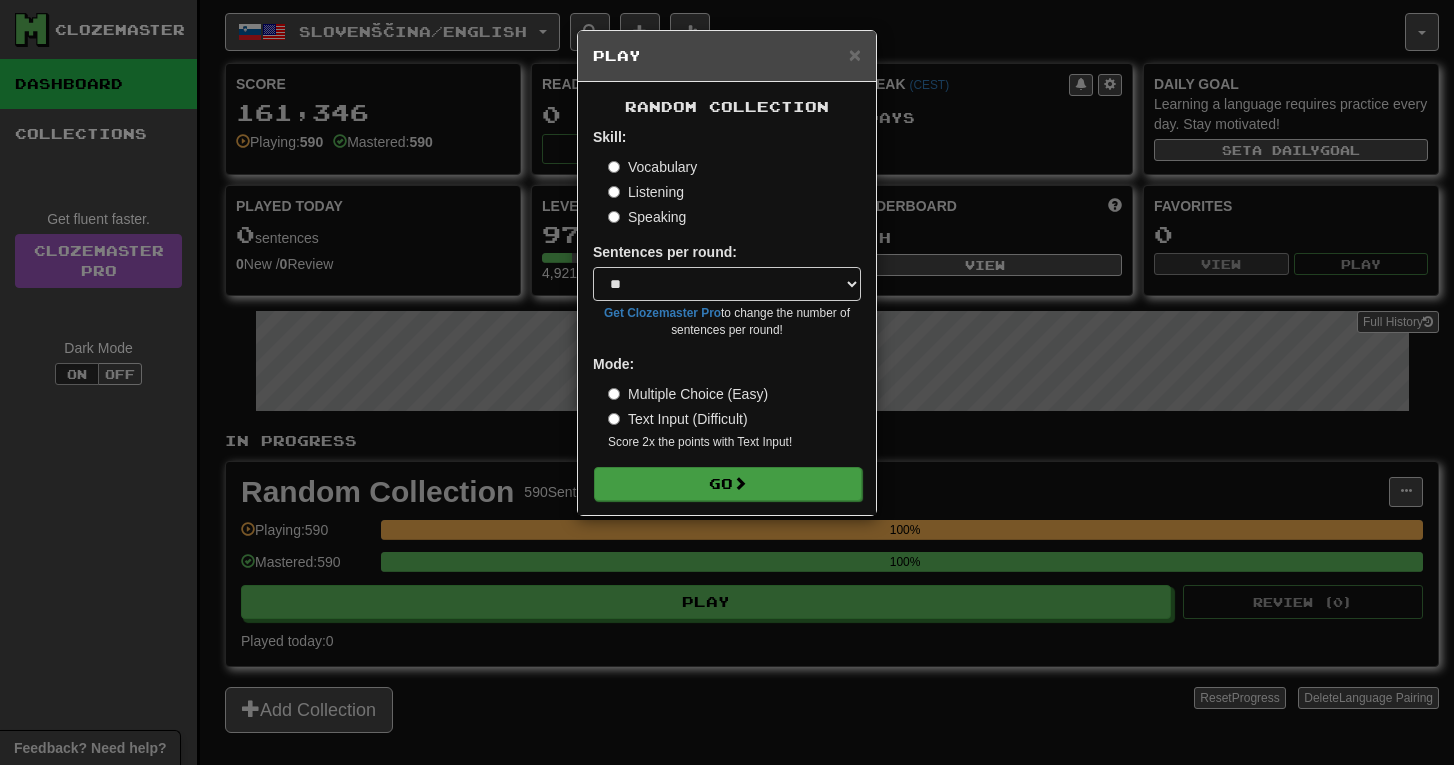 click on "Go" at bounding box center [728, 484] 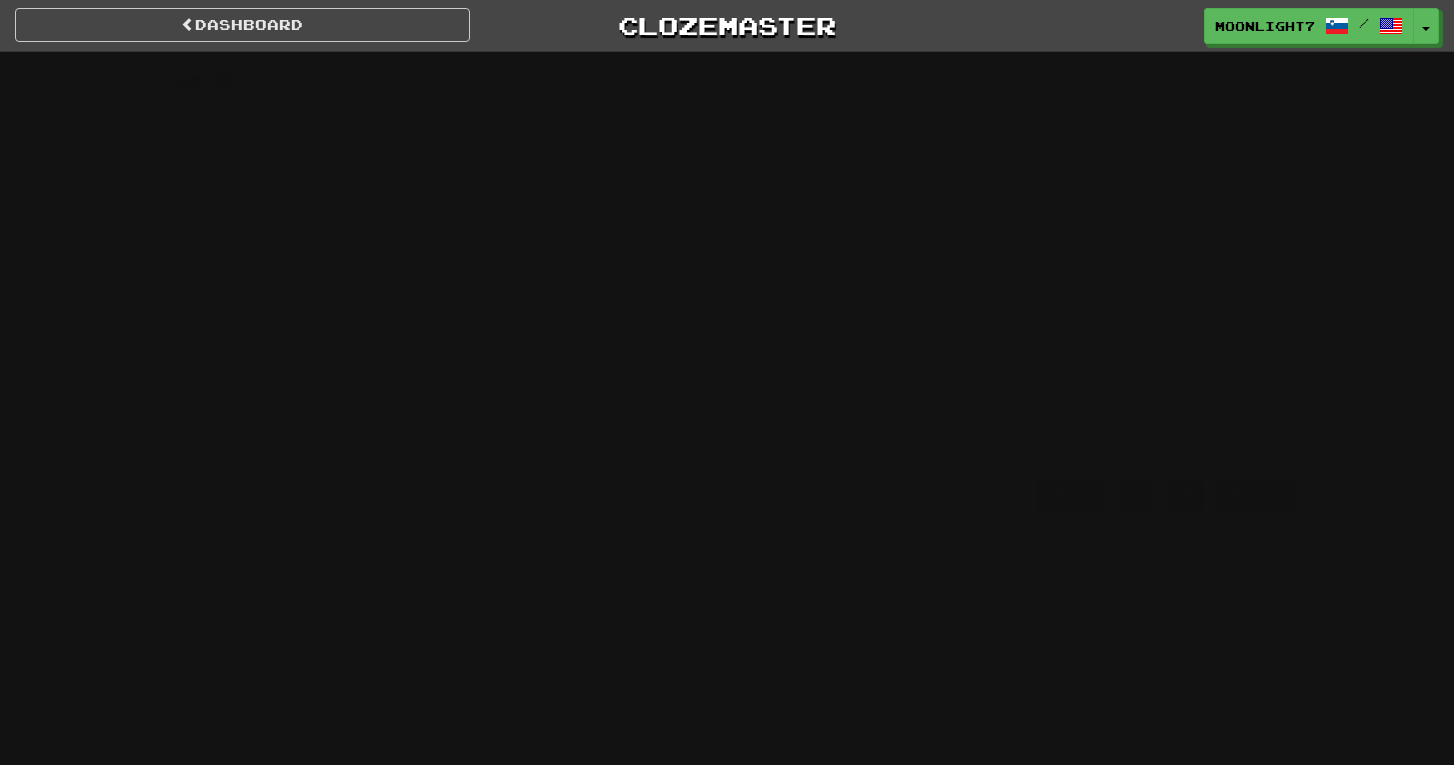 scroll, scrollTop: 0, scrollLeft: 0, axis: both 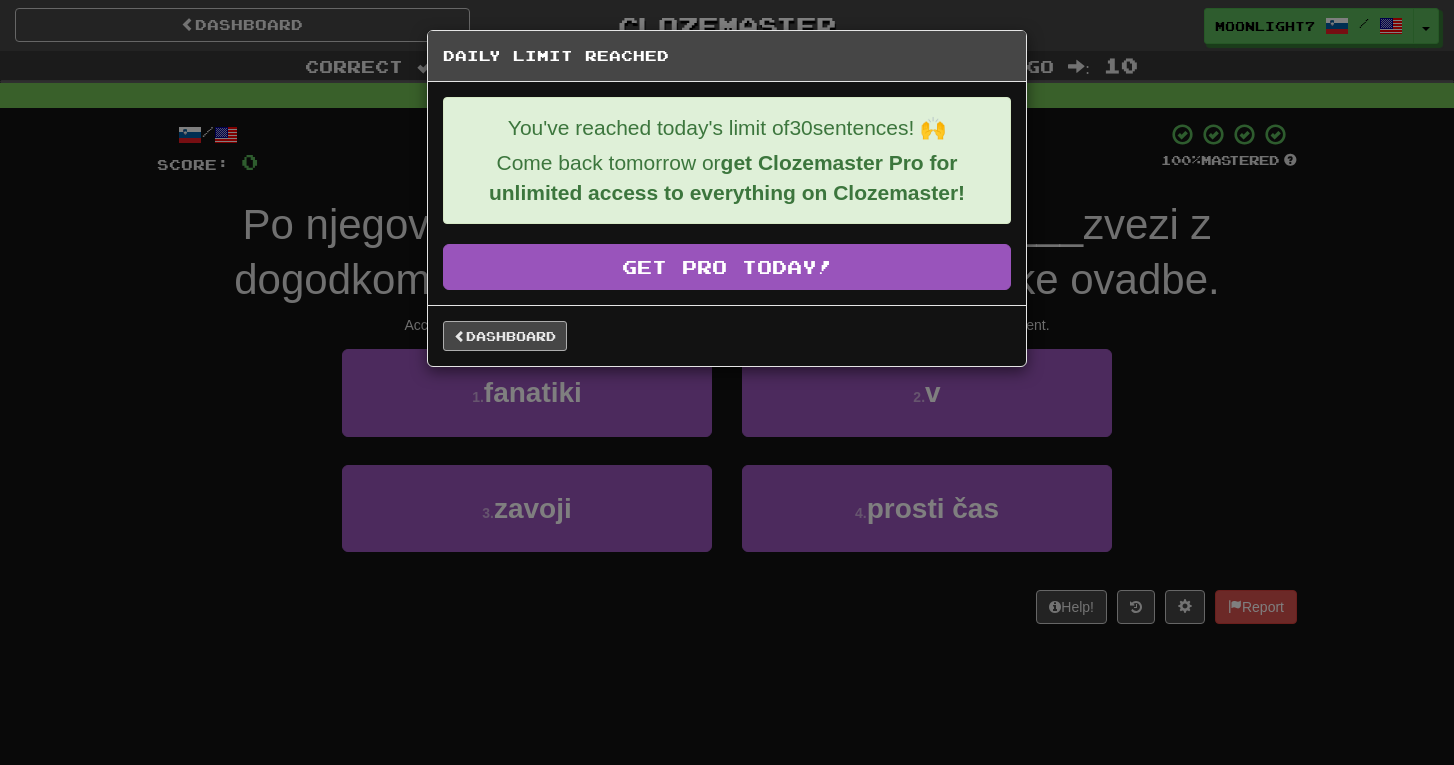 click on "Dashboard" at bounding box center (505, 336) 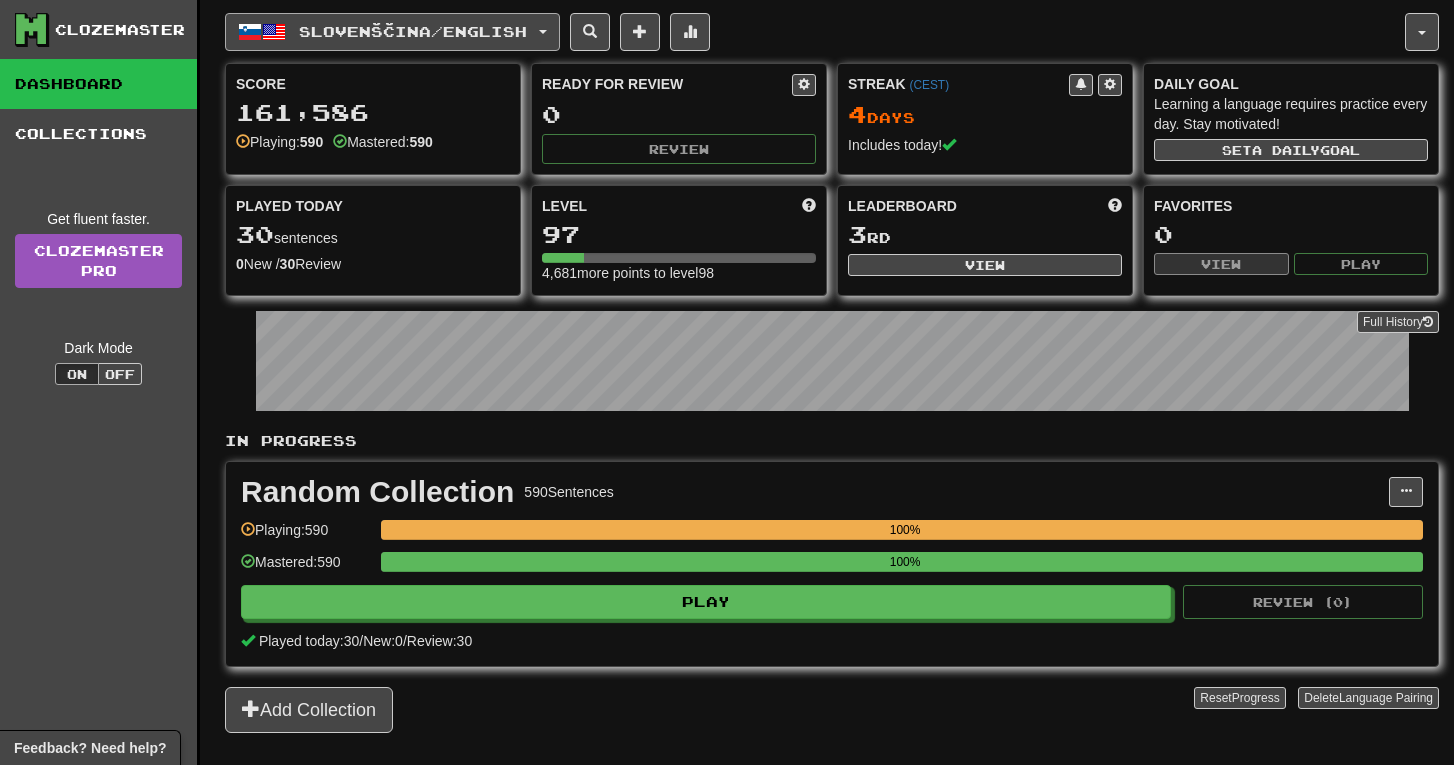 scroll, scrollTop: 0, scrollLeft: 0, axis: both 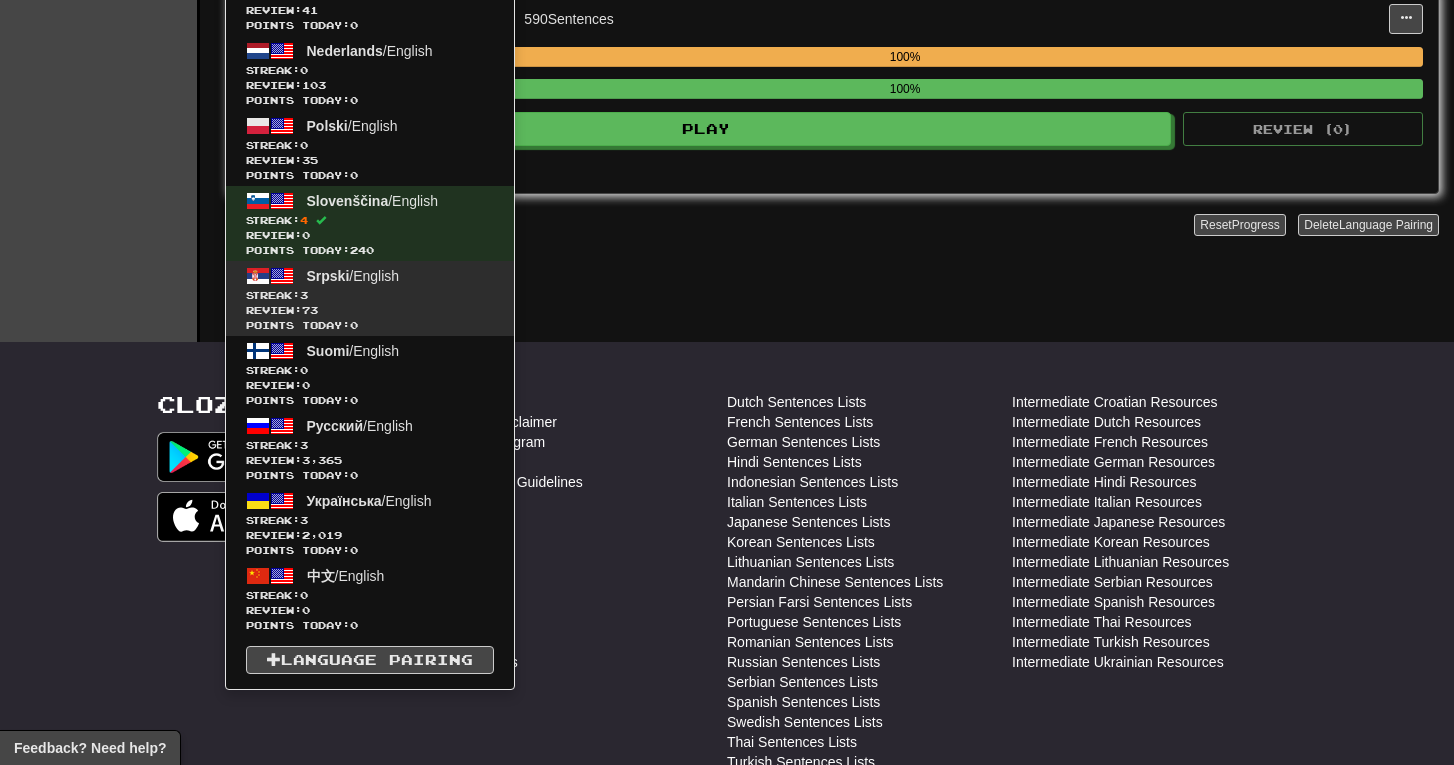 click on "Review:  73" at bounding box center [370, 310] 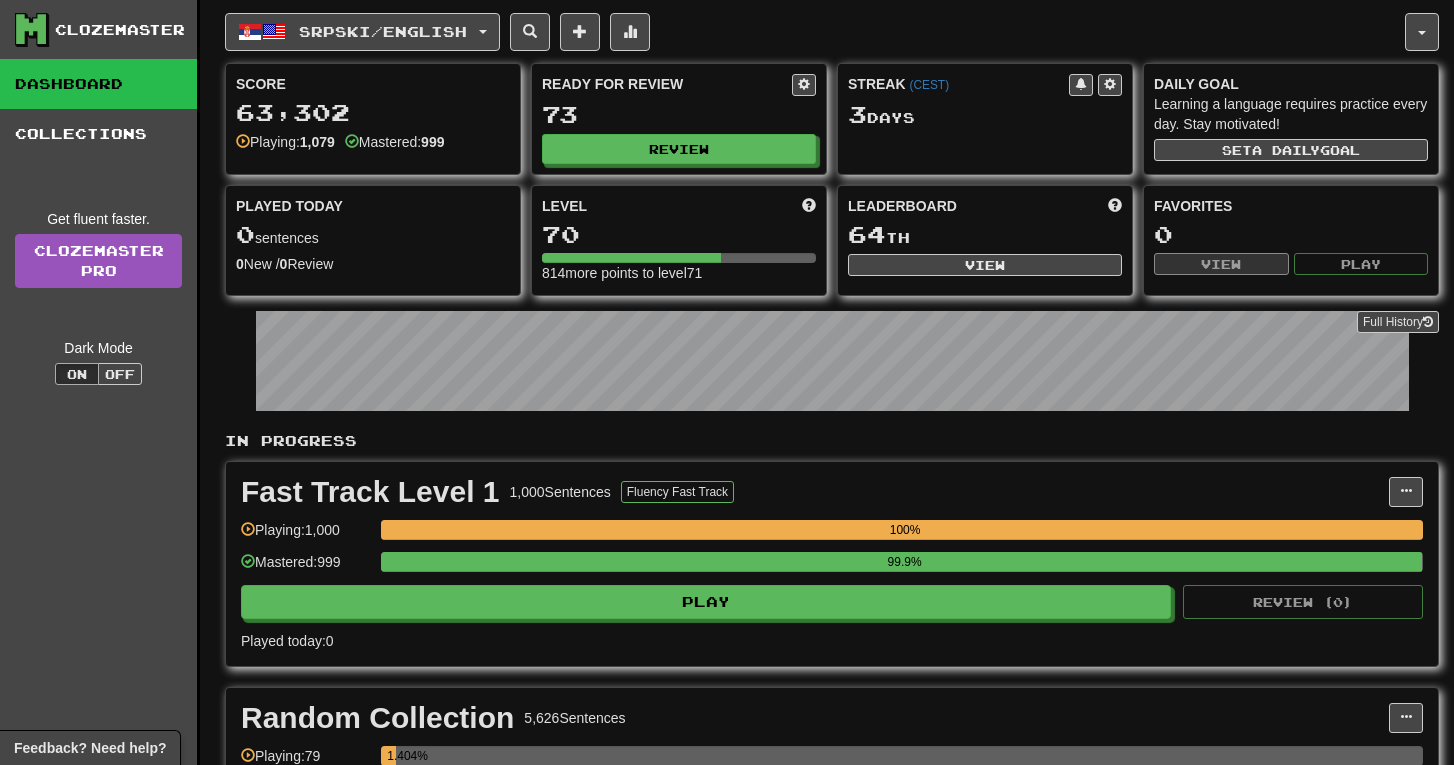 scroll, scrollTop: 0, scrollLeft: 0, axis: both 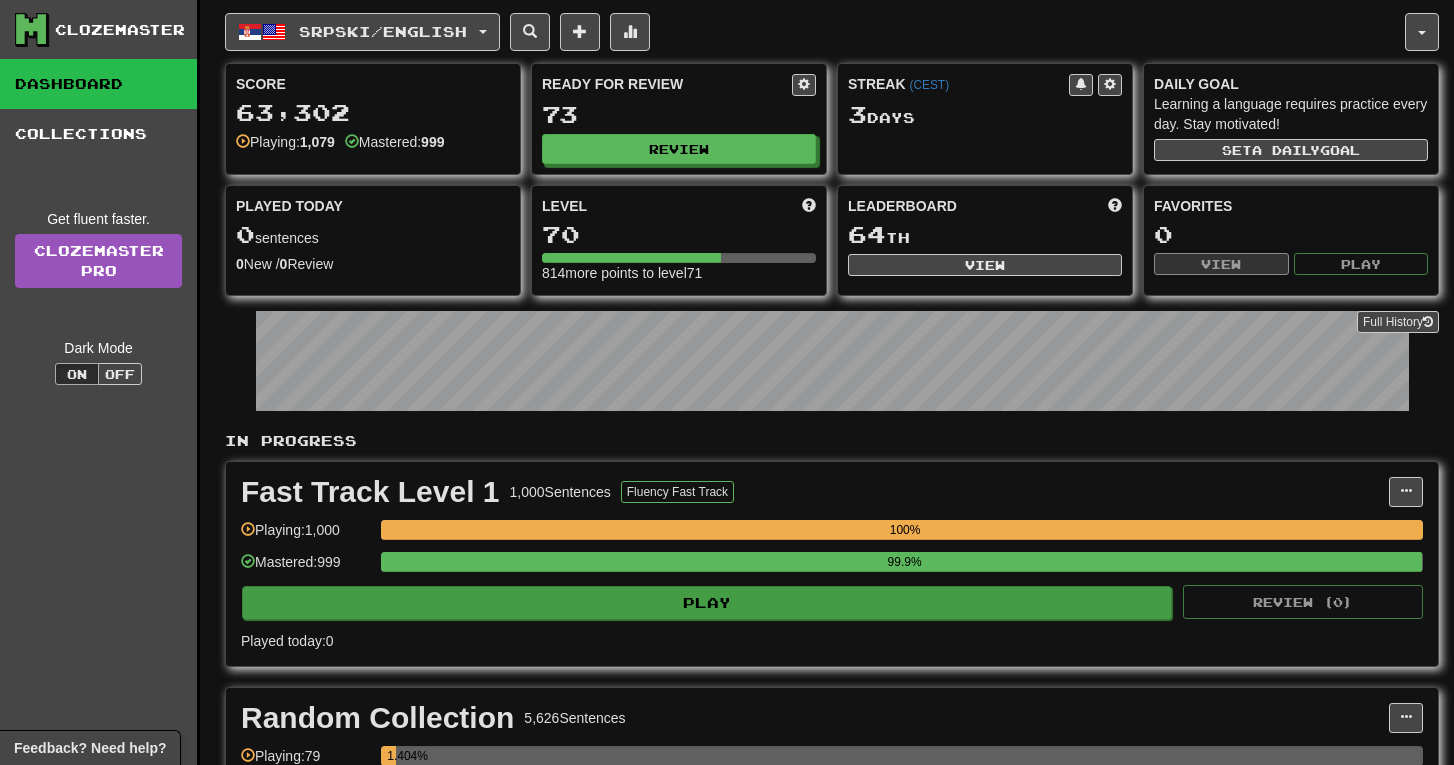 click on "Play" at bounding box center [707, 603] 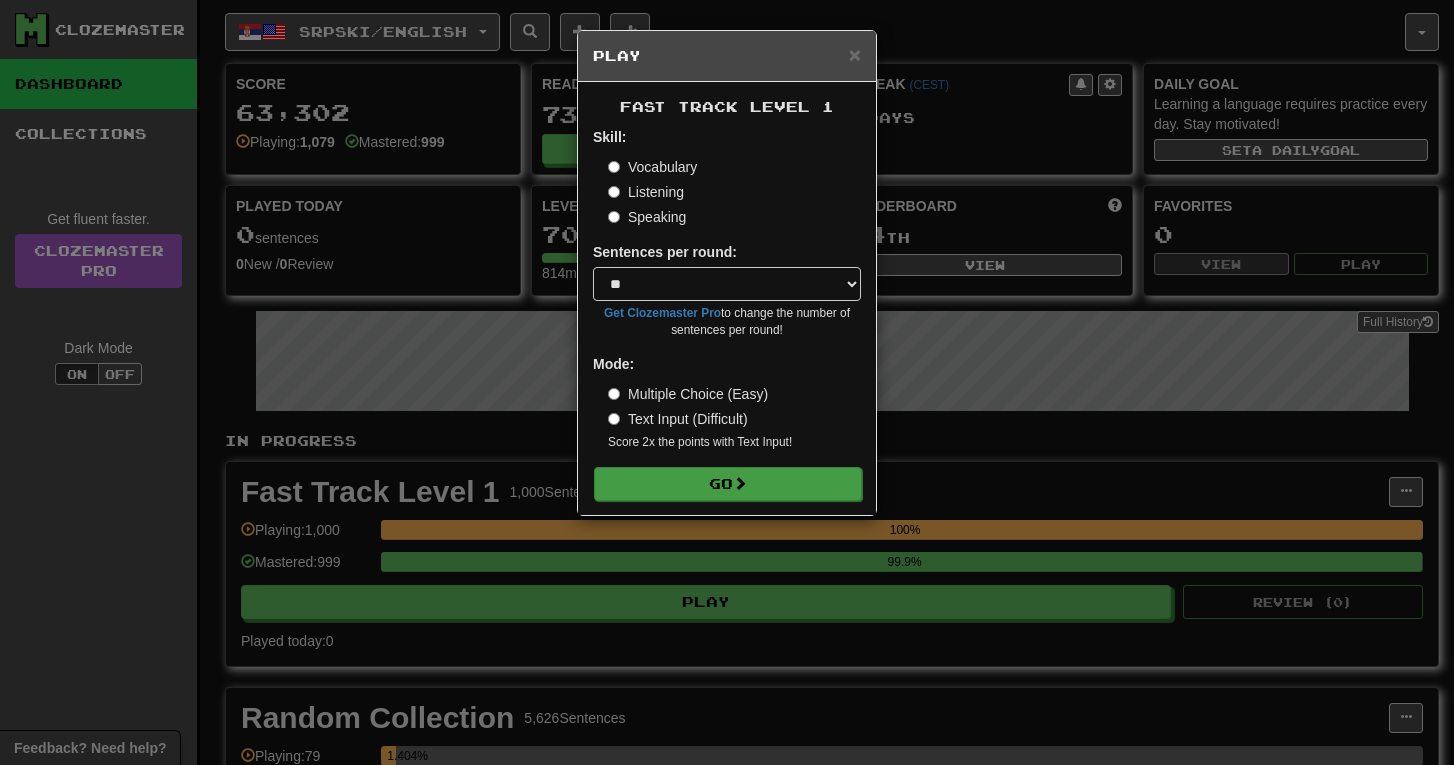 click on "Go" at bounding box center [728, 484] 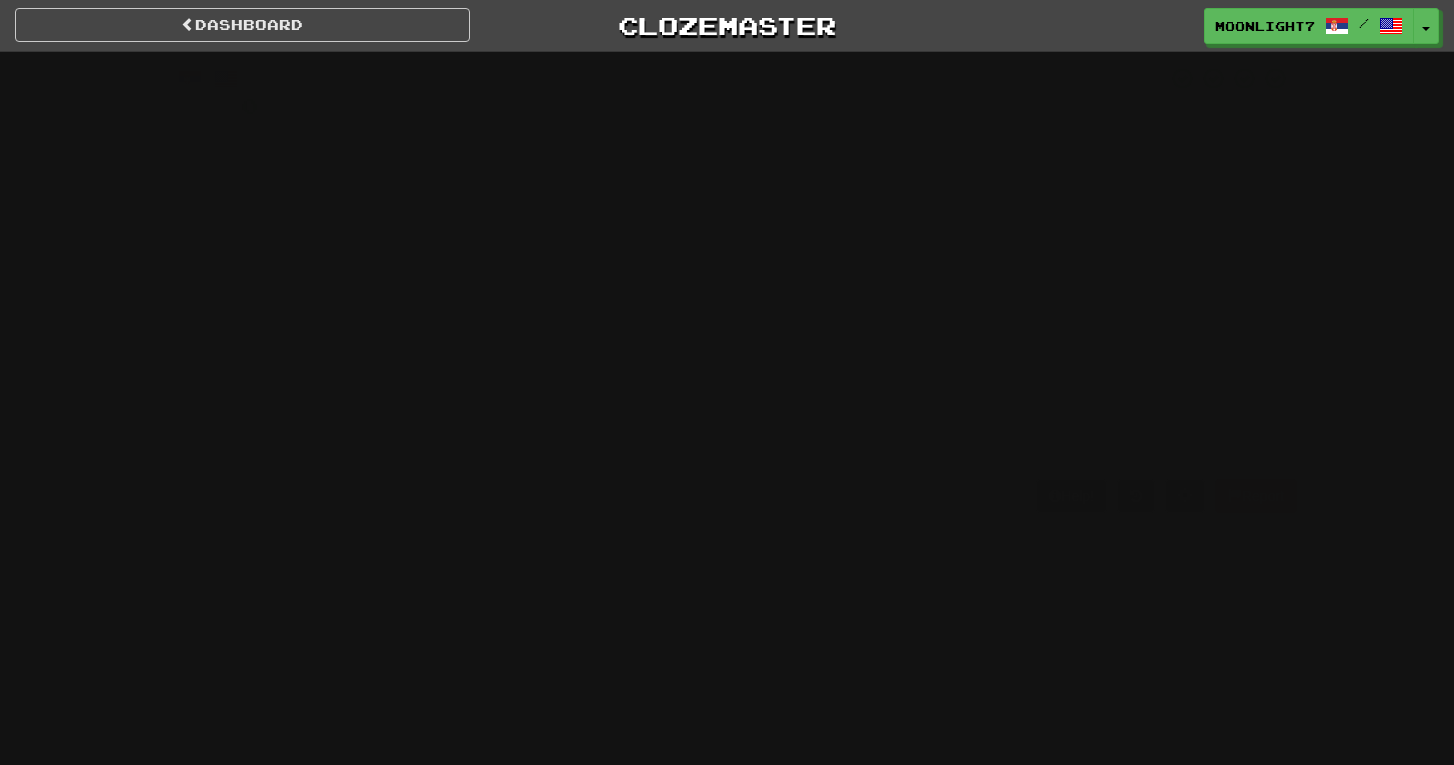 scroll, scrollTop: 0, scrollLeft: 0, axis: both 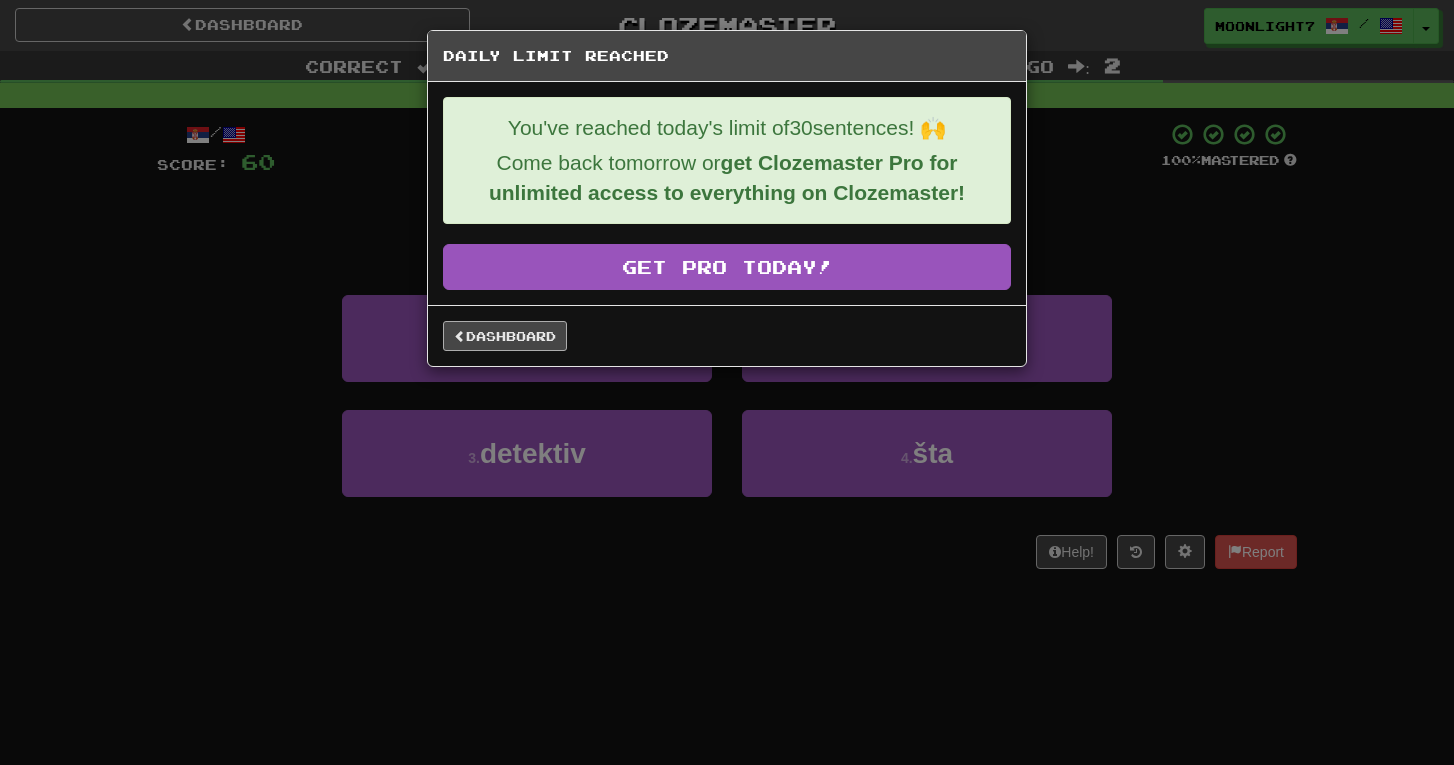 click on "Dashboard" at bounding box center (505, 336) 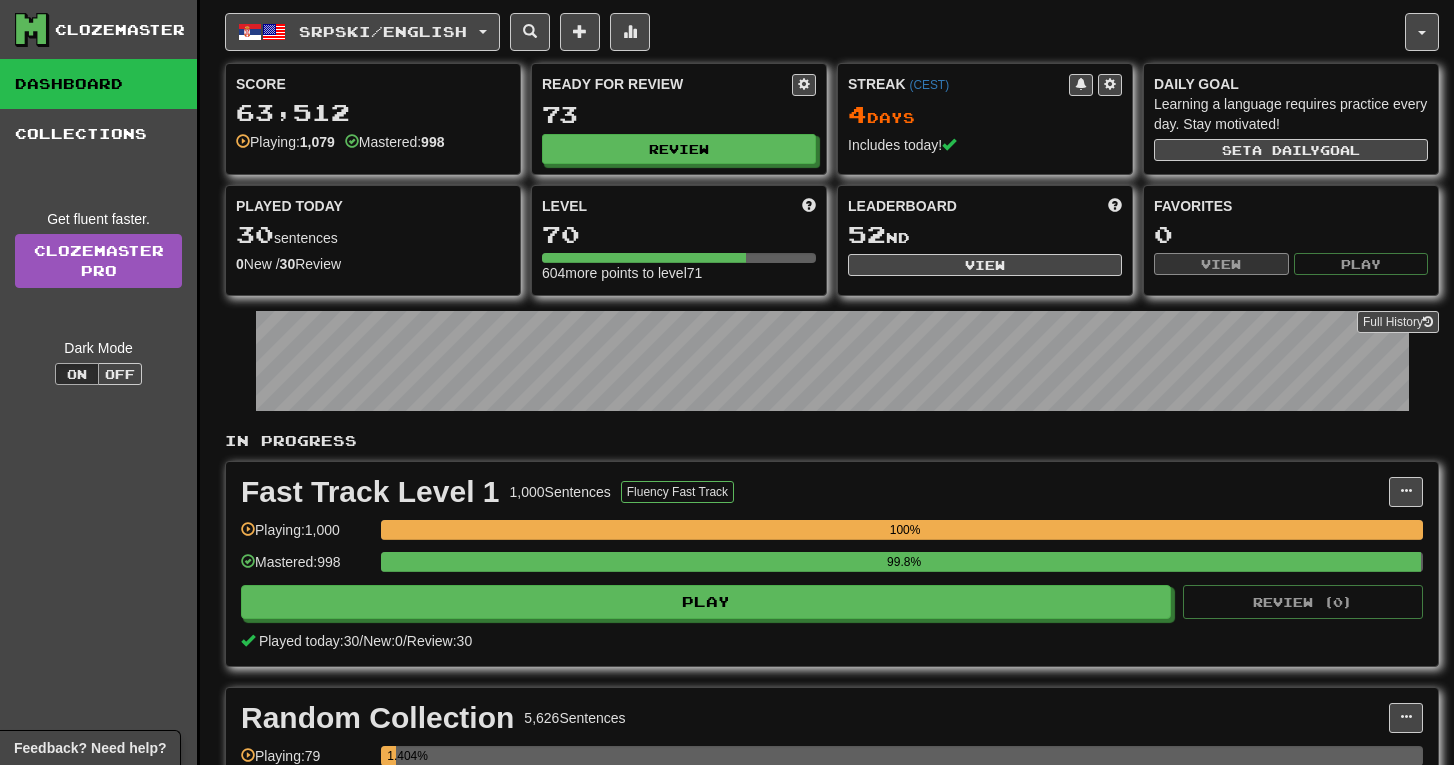 scroll, scrollTop: 0, scrollLeft: 0, axis: both 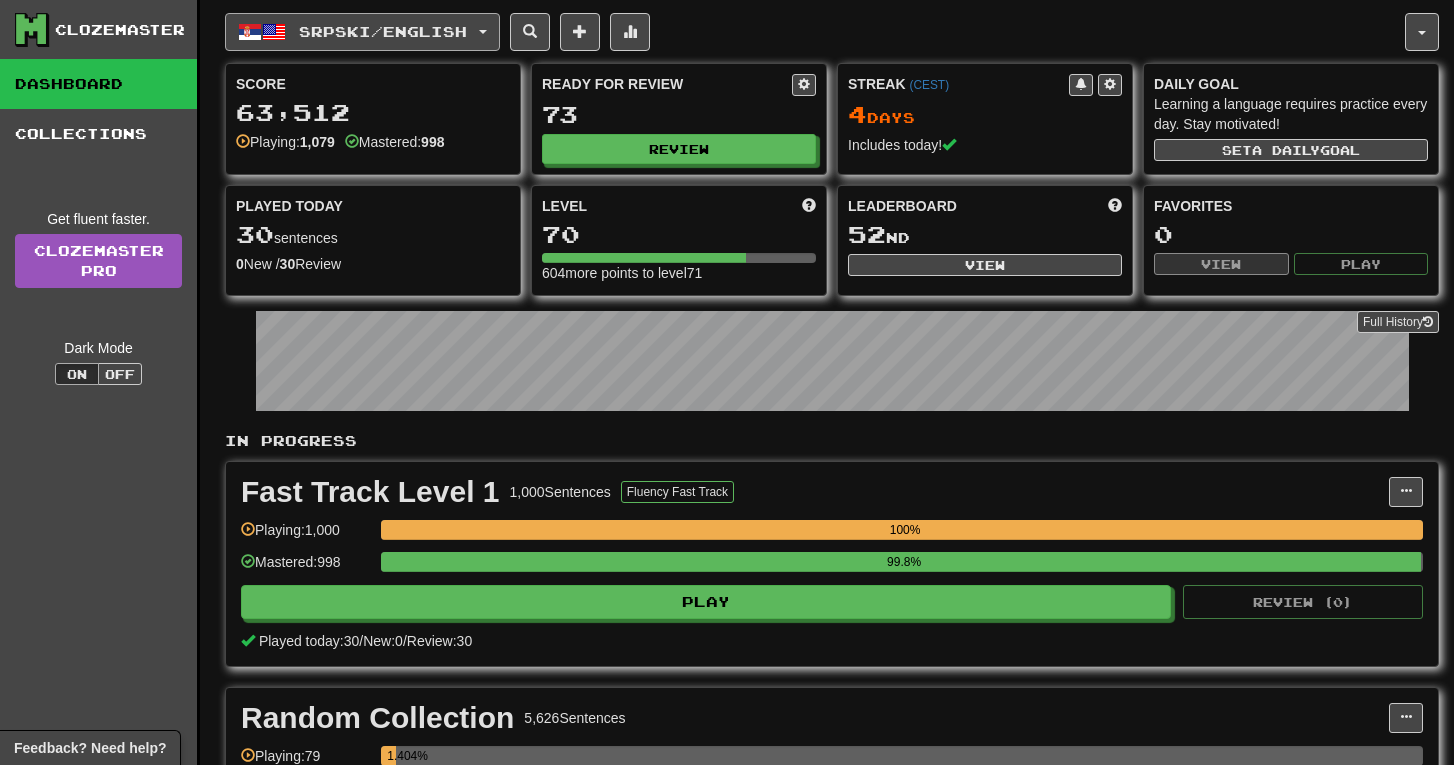 click on "Srpski  /  English" at bounding box center [383, 31] 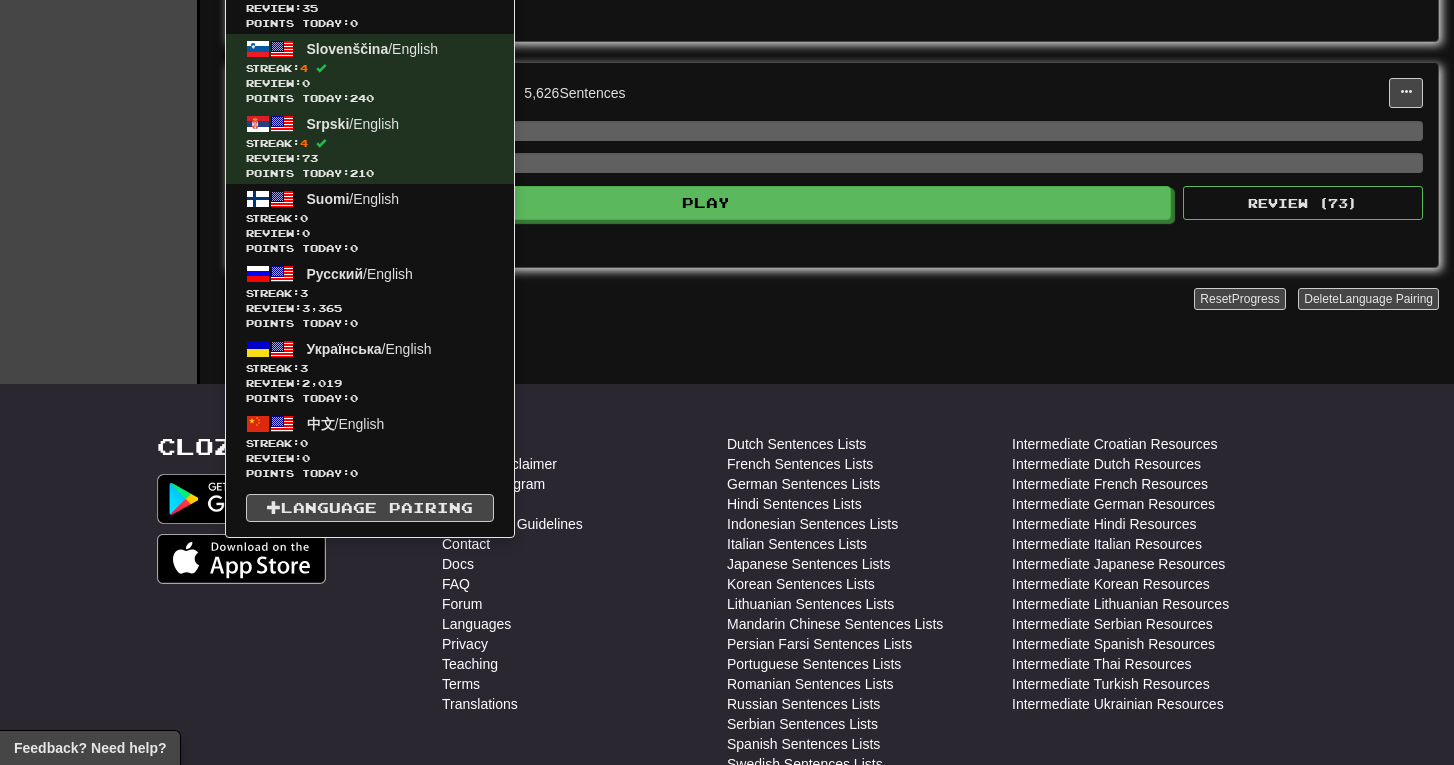 scroll, scrollTop: 634, scrollLeft: 0, axis: vertical 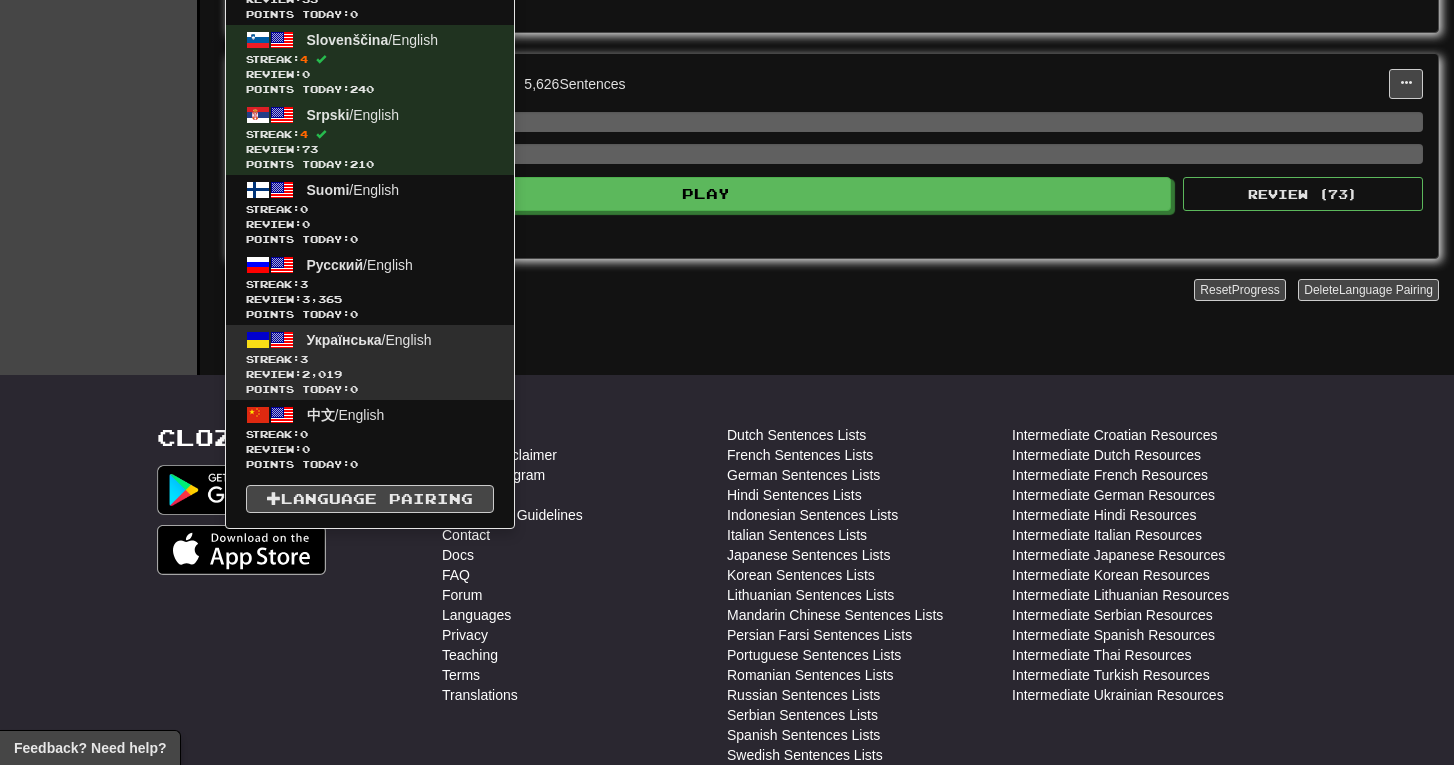 click on "Review:  2,019" at bounding box center [370, 374] 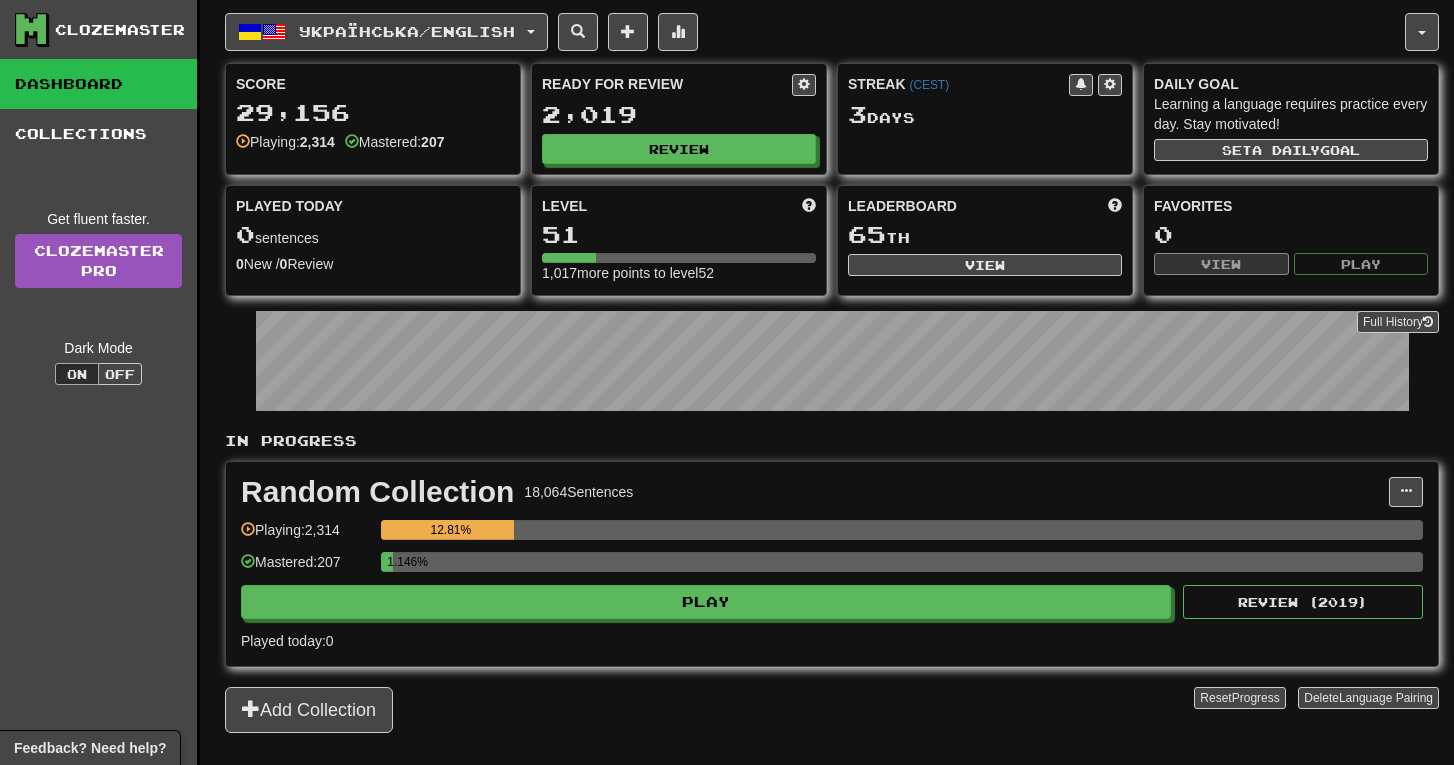 scroll, scrollTop: 0, scrollLeft: 0, axis: both 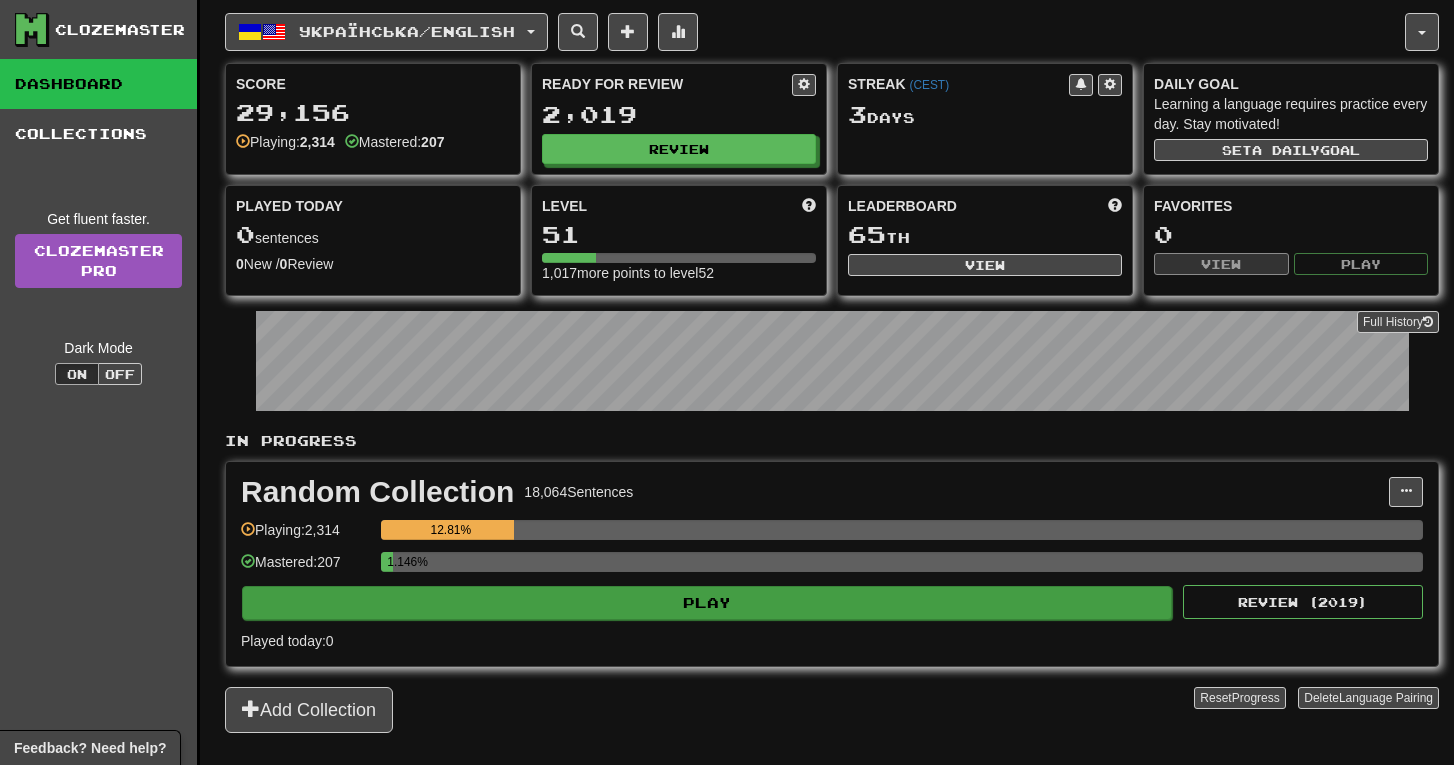 click on "Play" at bounding box center [707, 603] 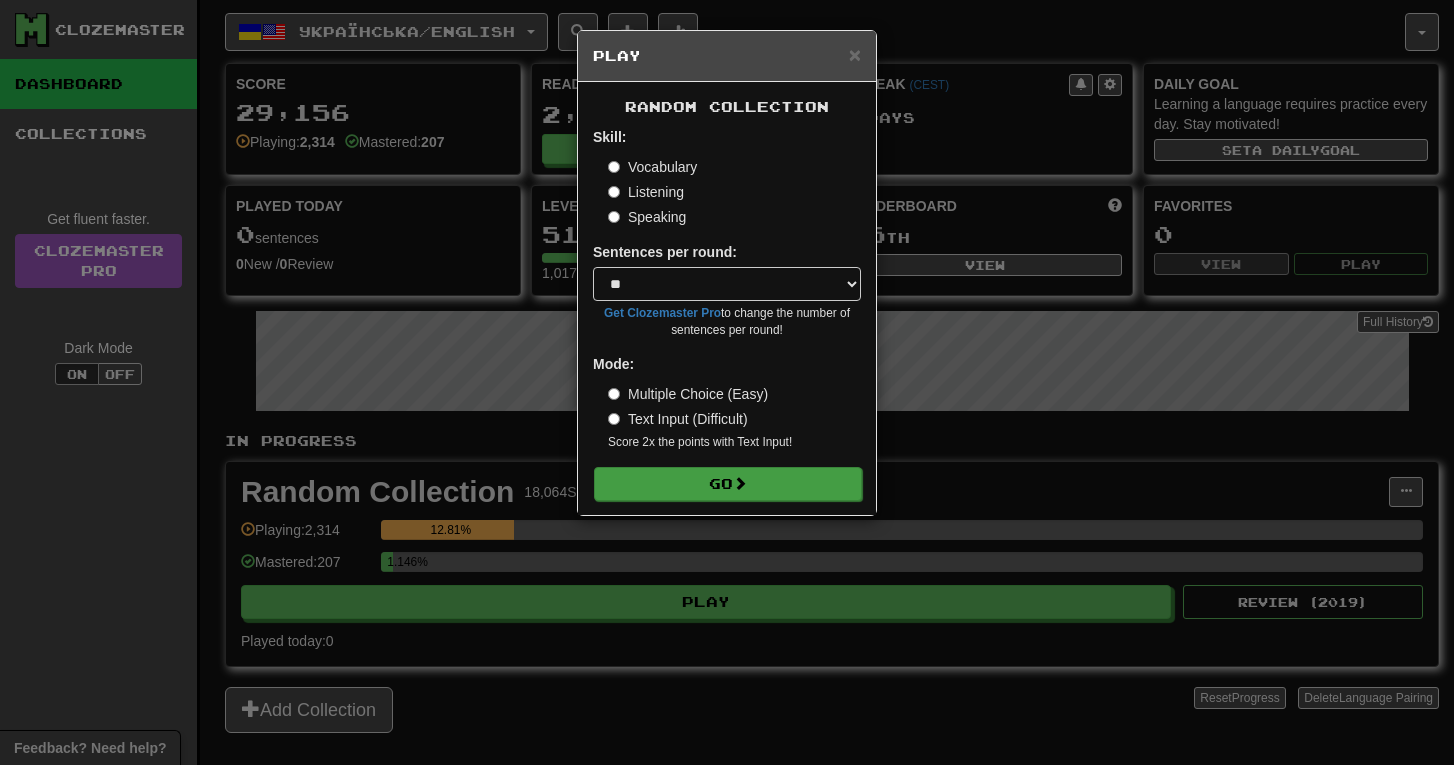 click on "Go" at bounding box center (728, 484) 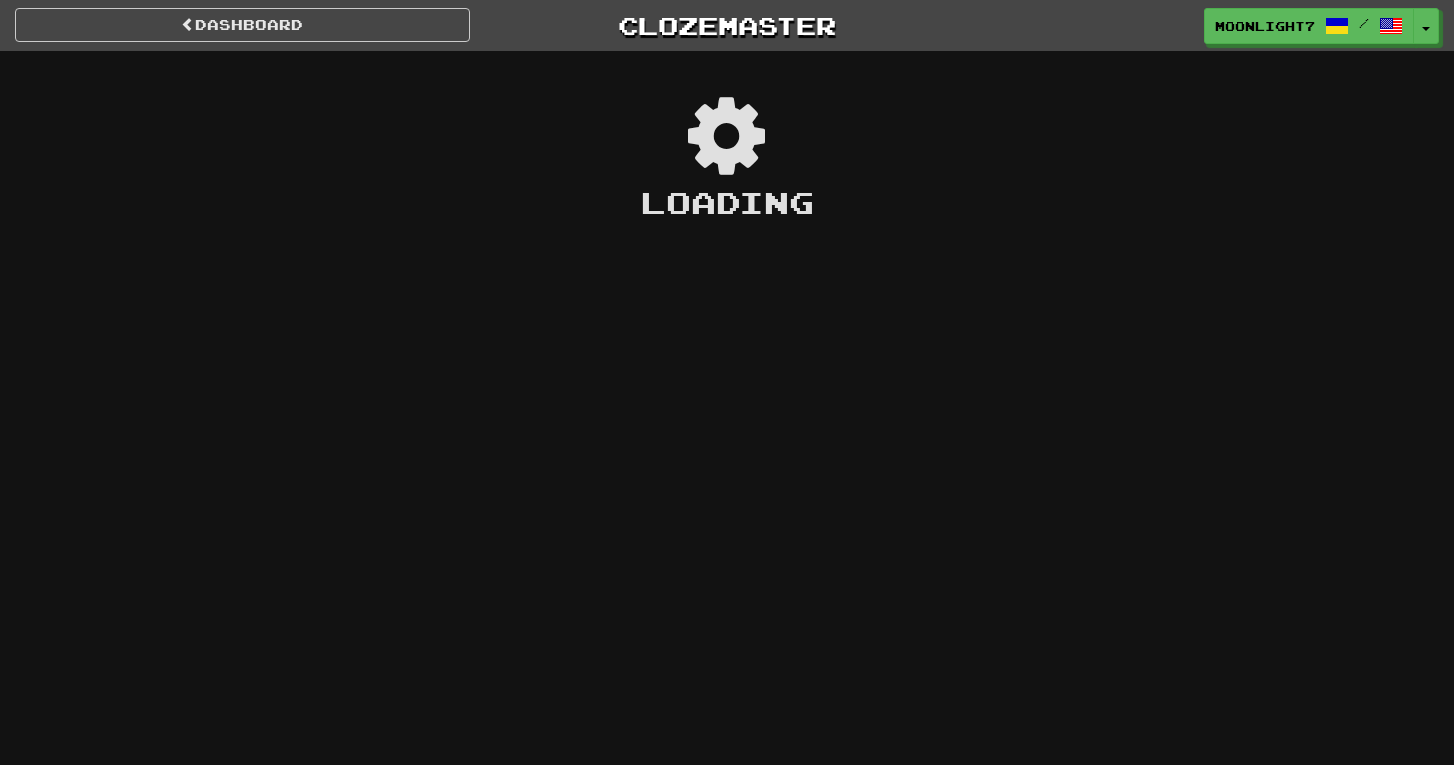 scroll, scrollTop: 0, scrollLeft: 0, axis: both 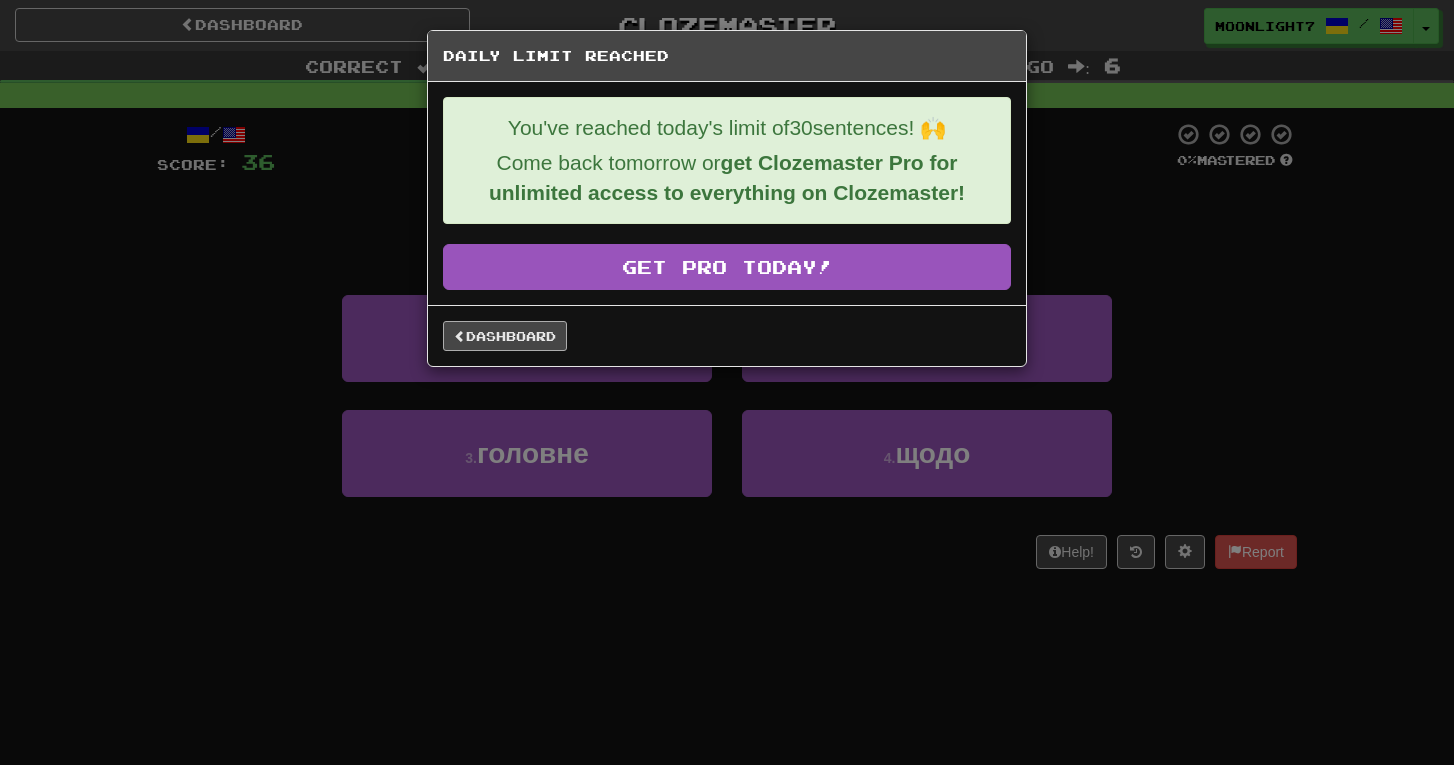 click on "Dashboard" at bounding box center (505, 336) 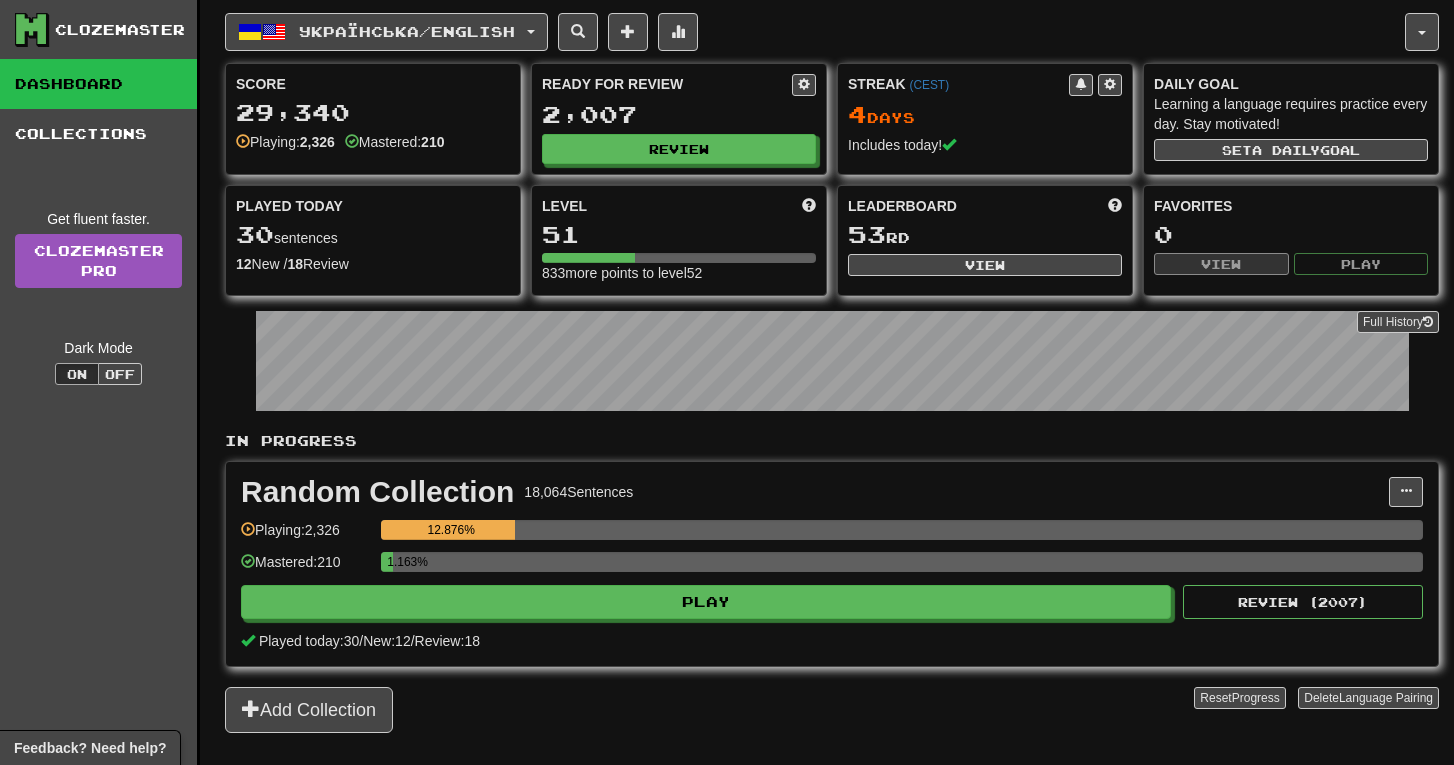 scroll, scrollTop: 0, scrollLeft: 0, axis: both 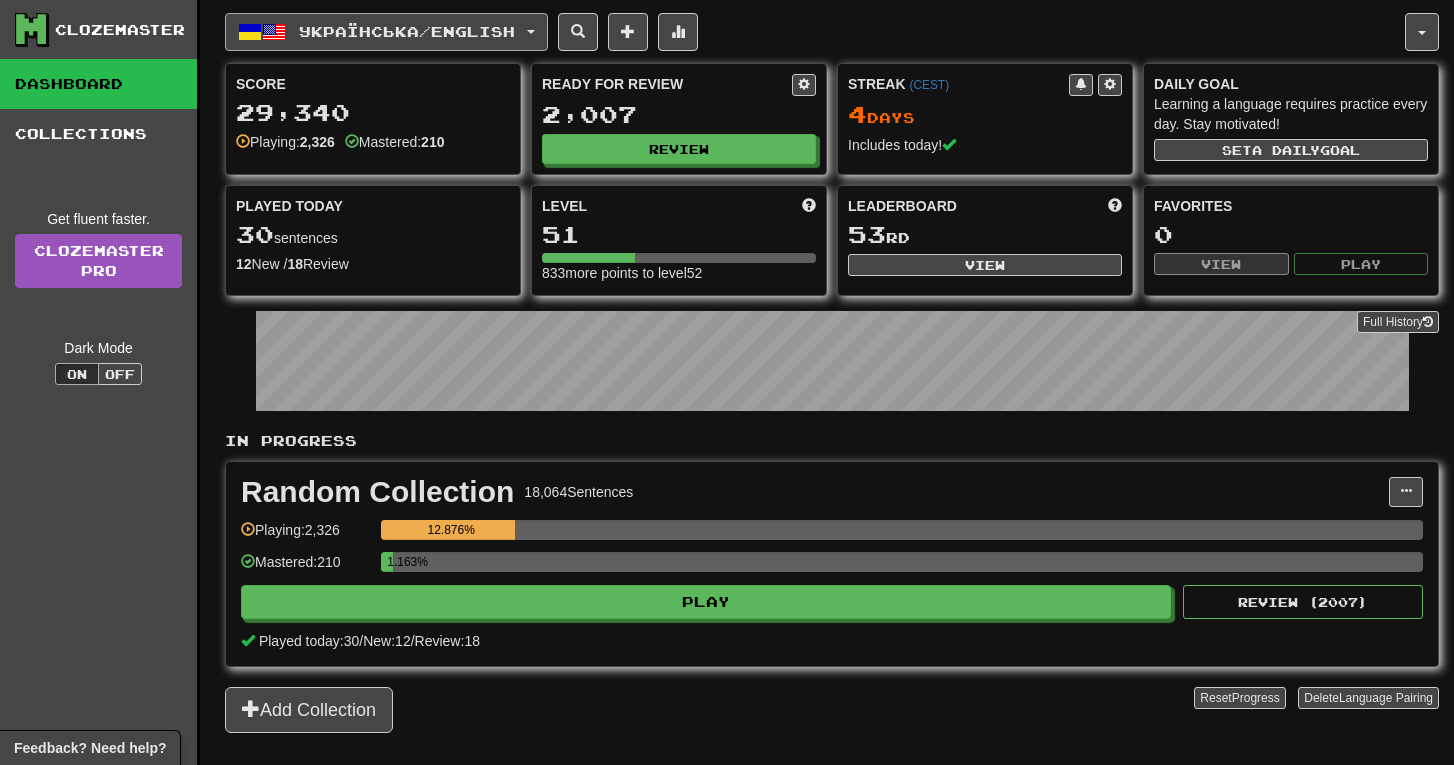 click on "Українська  /  English" at bounding box center [407, 31] 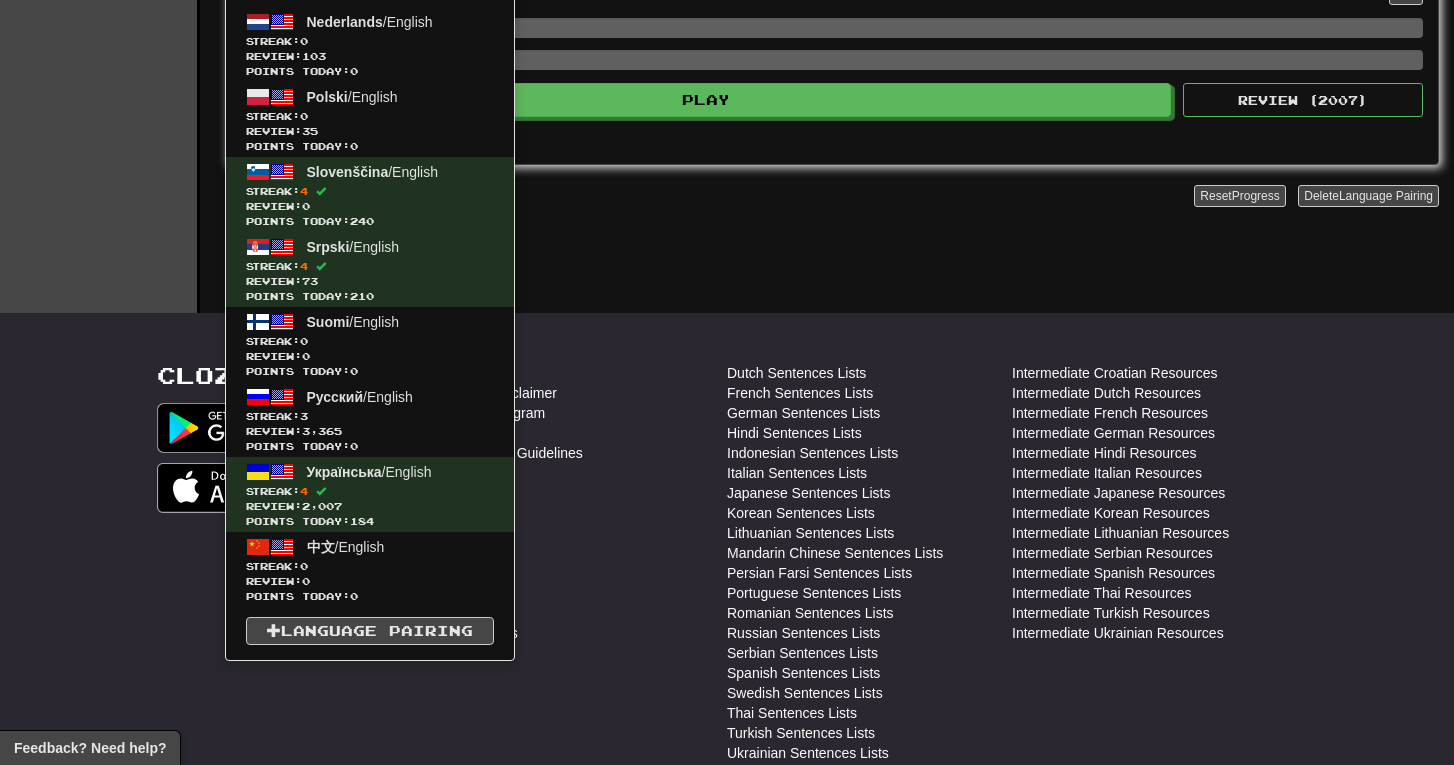 scroll, scrollTop: 514, scrollLeft: 0, axis: vertical 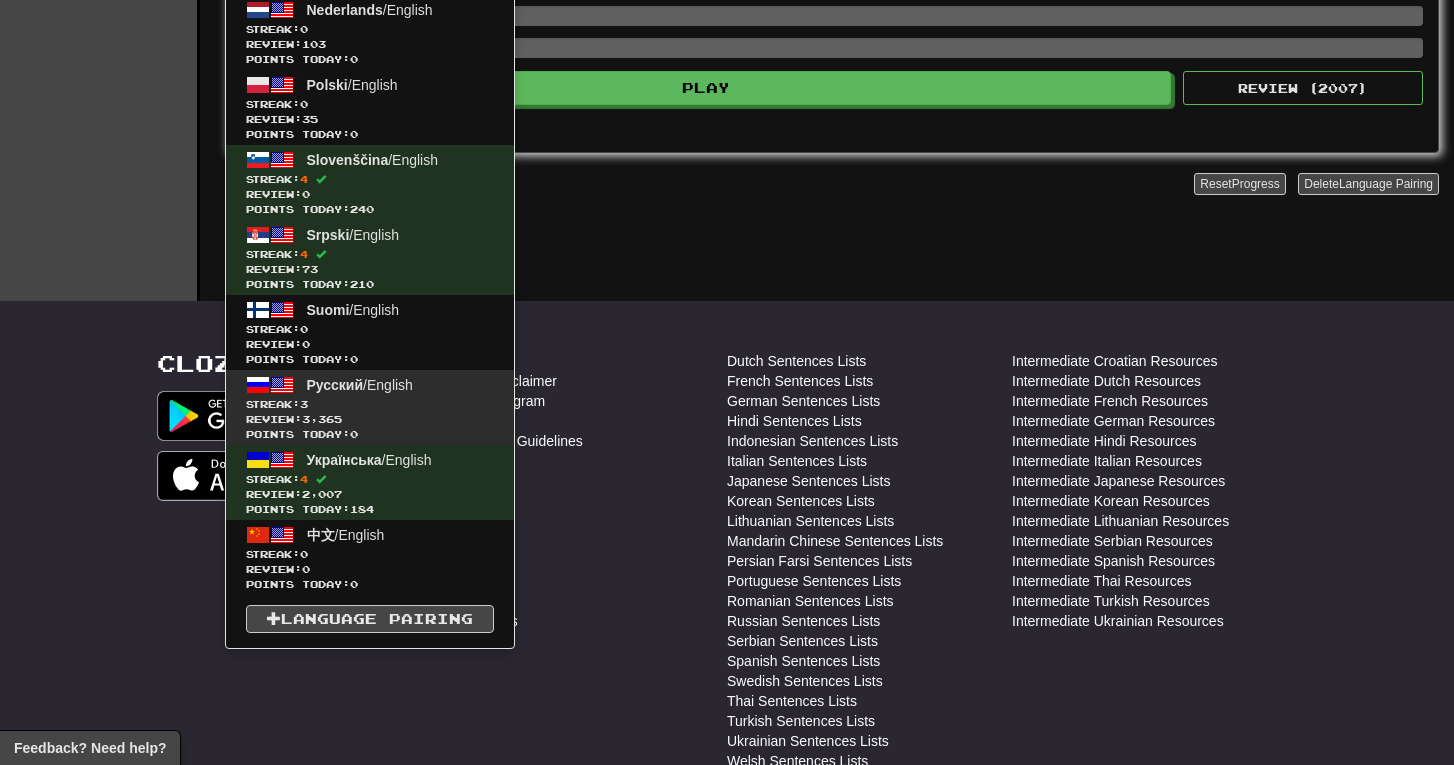 click on "Streak:  3" at bounding box center [370, 404] 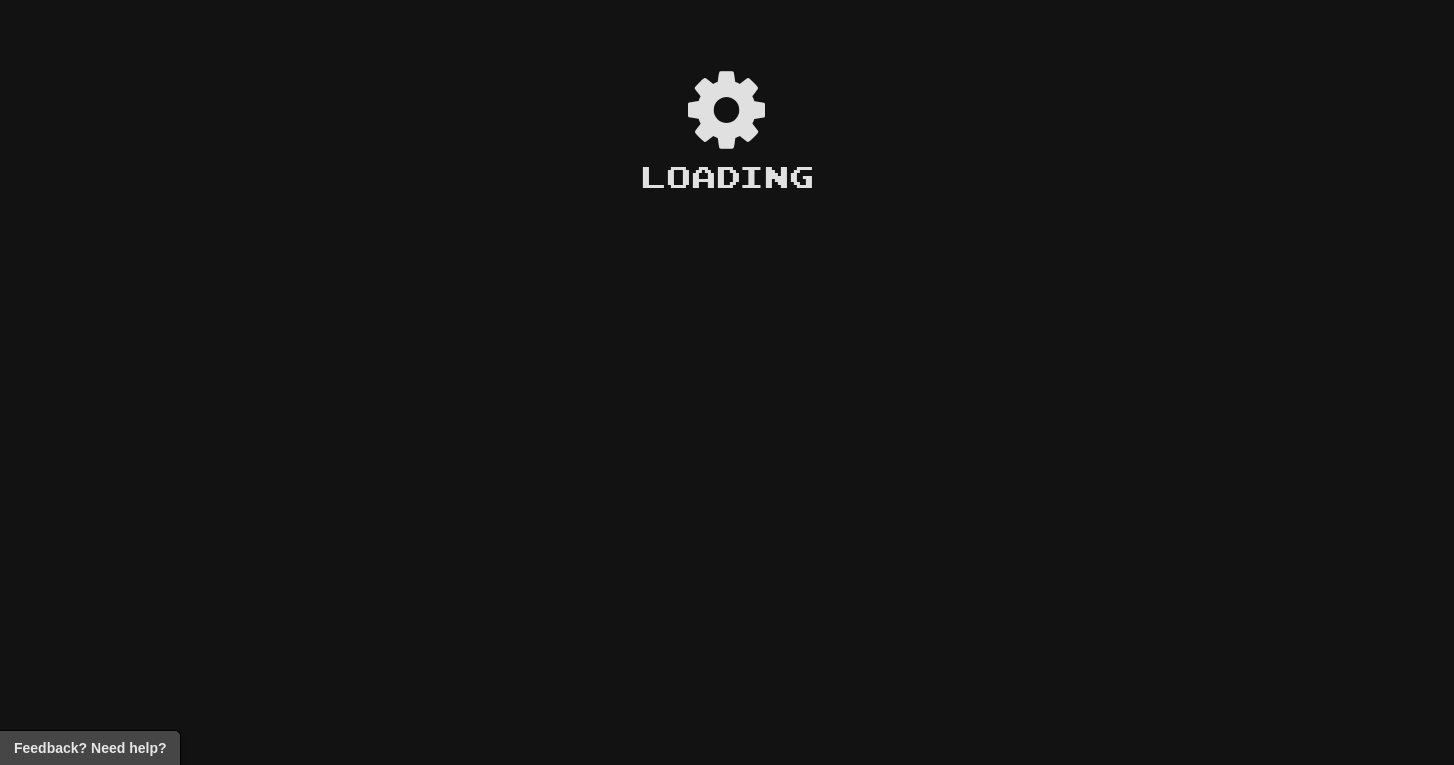 scroll, scrollTop: 0, scrollLeft: 0, axis: both 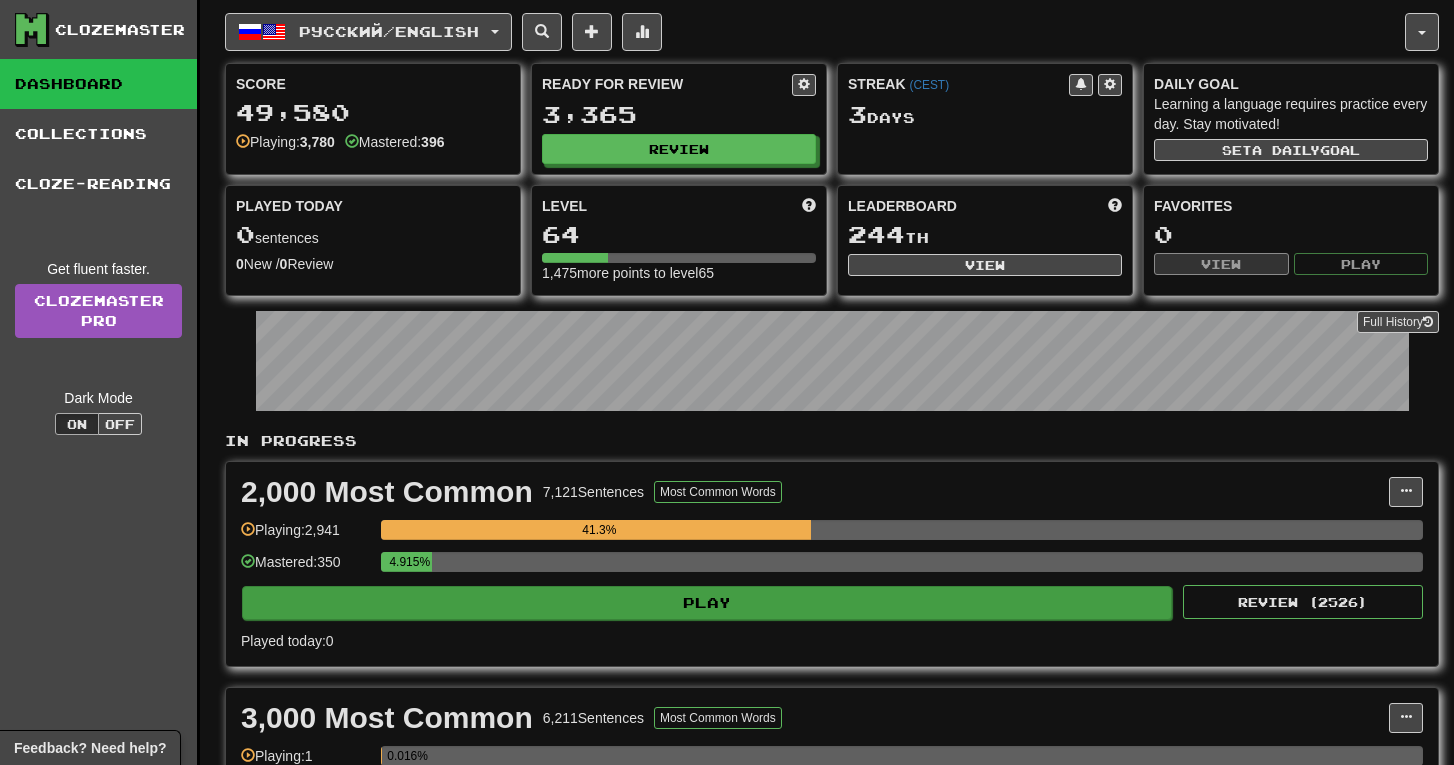 click on "Play" at bounding box center (707, 603) 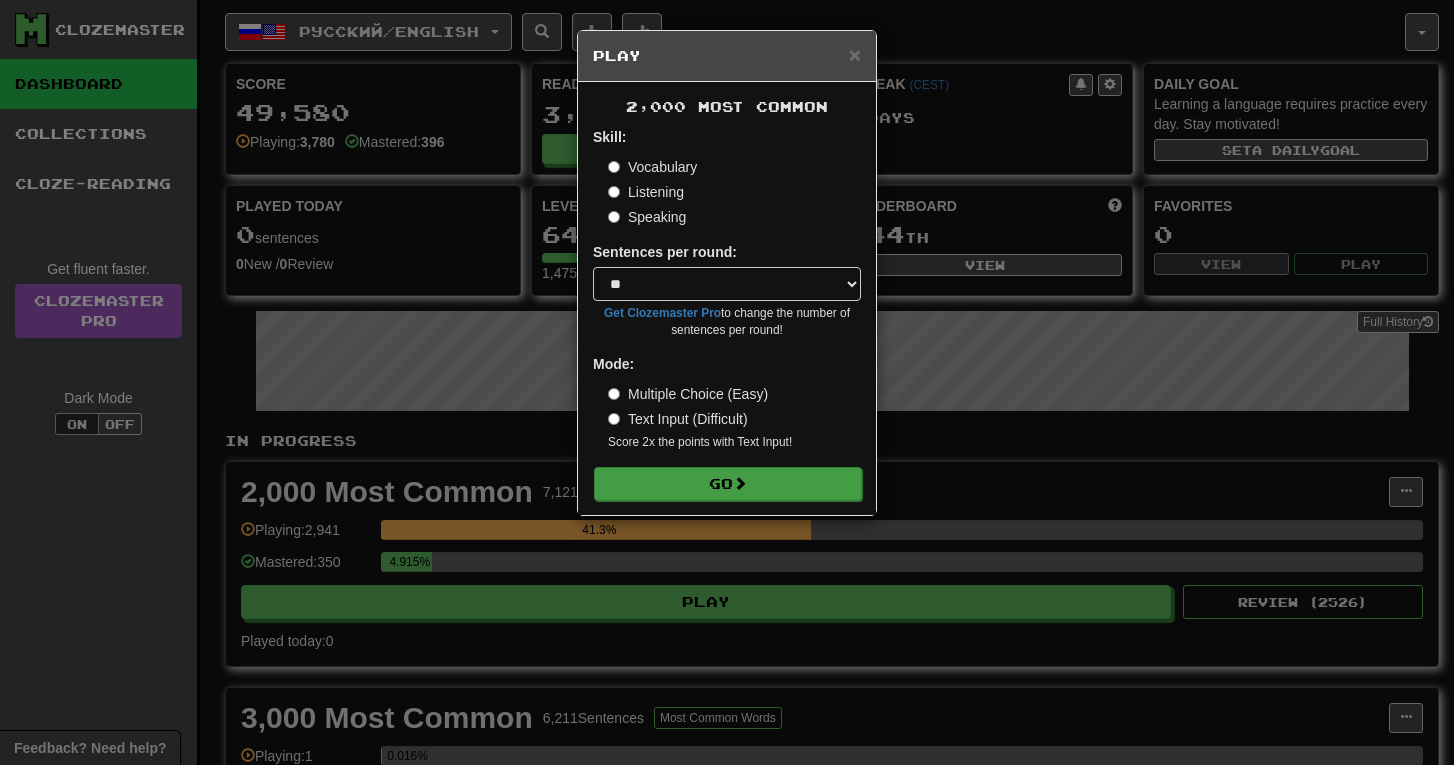 click on "Go" at bounding box center [728, 484] 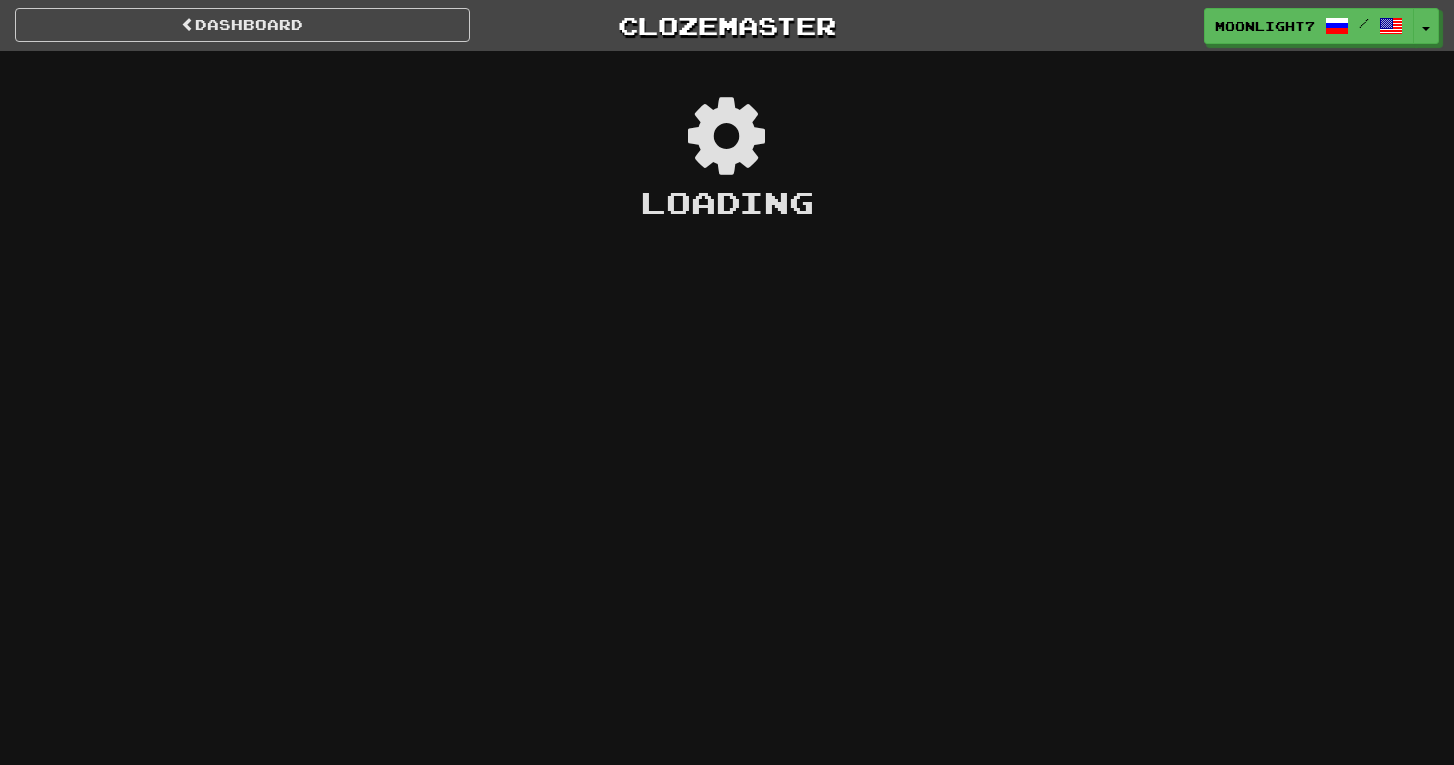 scroll, scrollTop: 0, scrollLeft: 0, axis: both 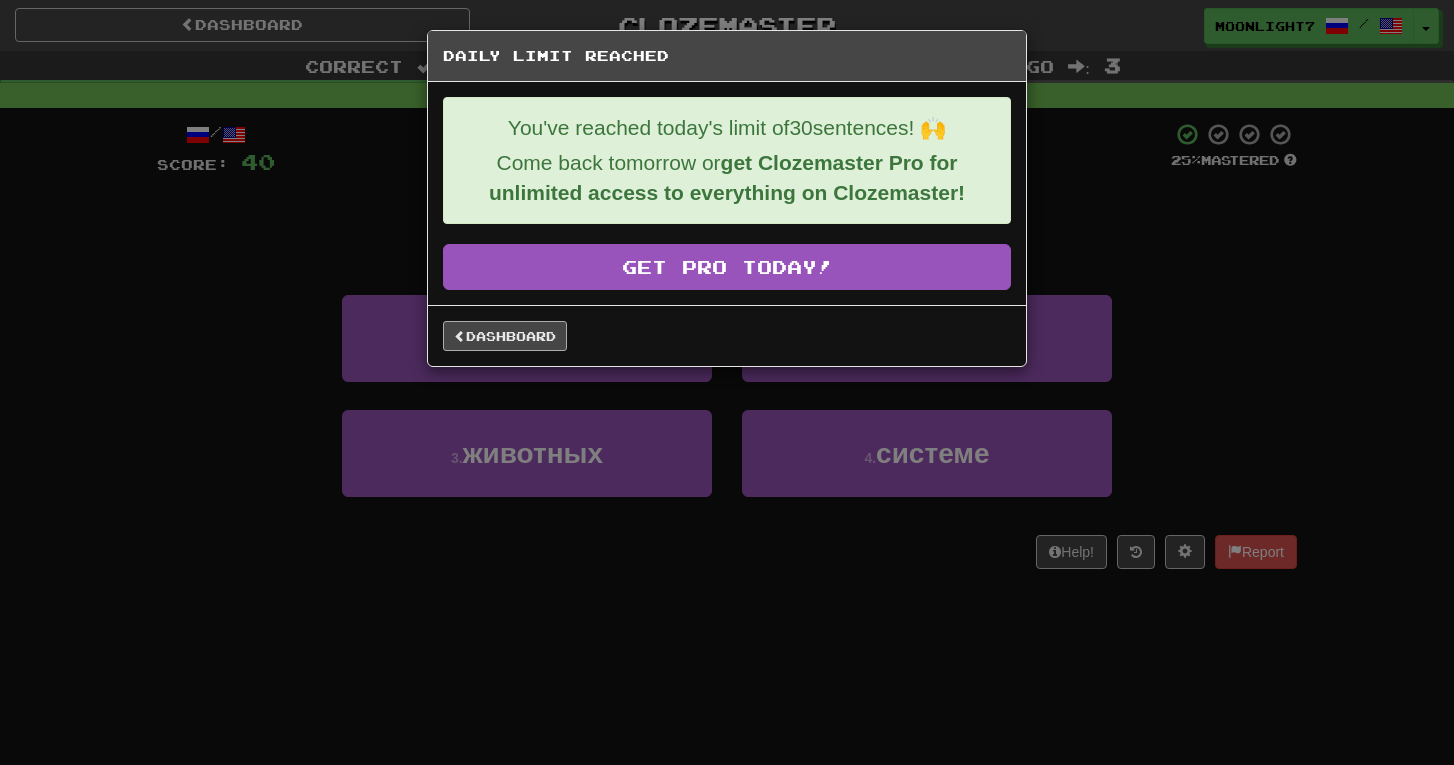 click on "Dashboard" at bounding box center [505, 336] 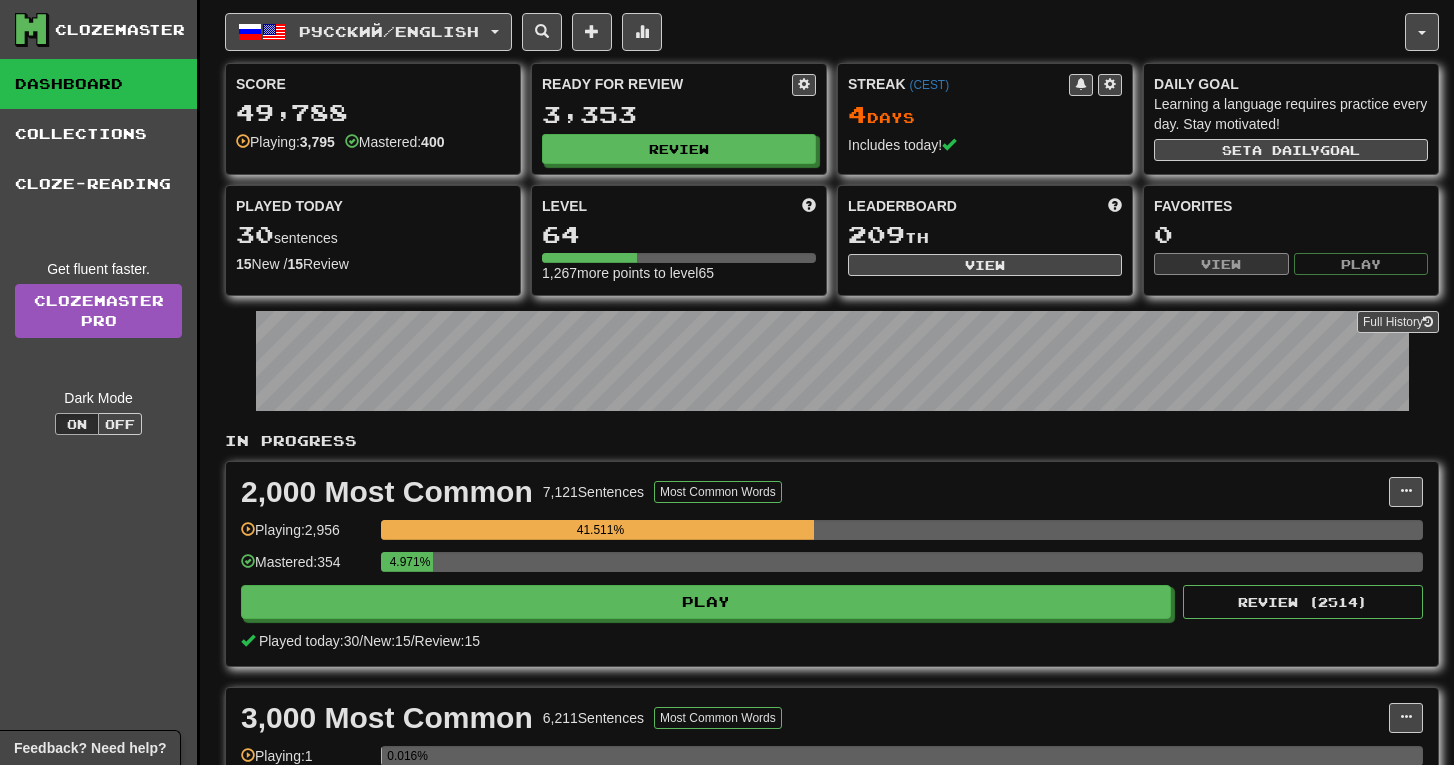 scroll, scrollTop: 0, scrollLeft: 0, axis: both 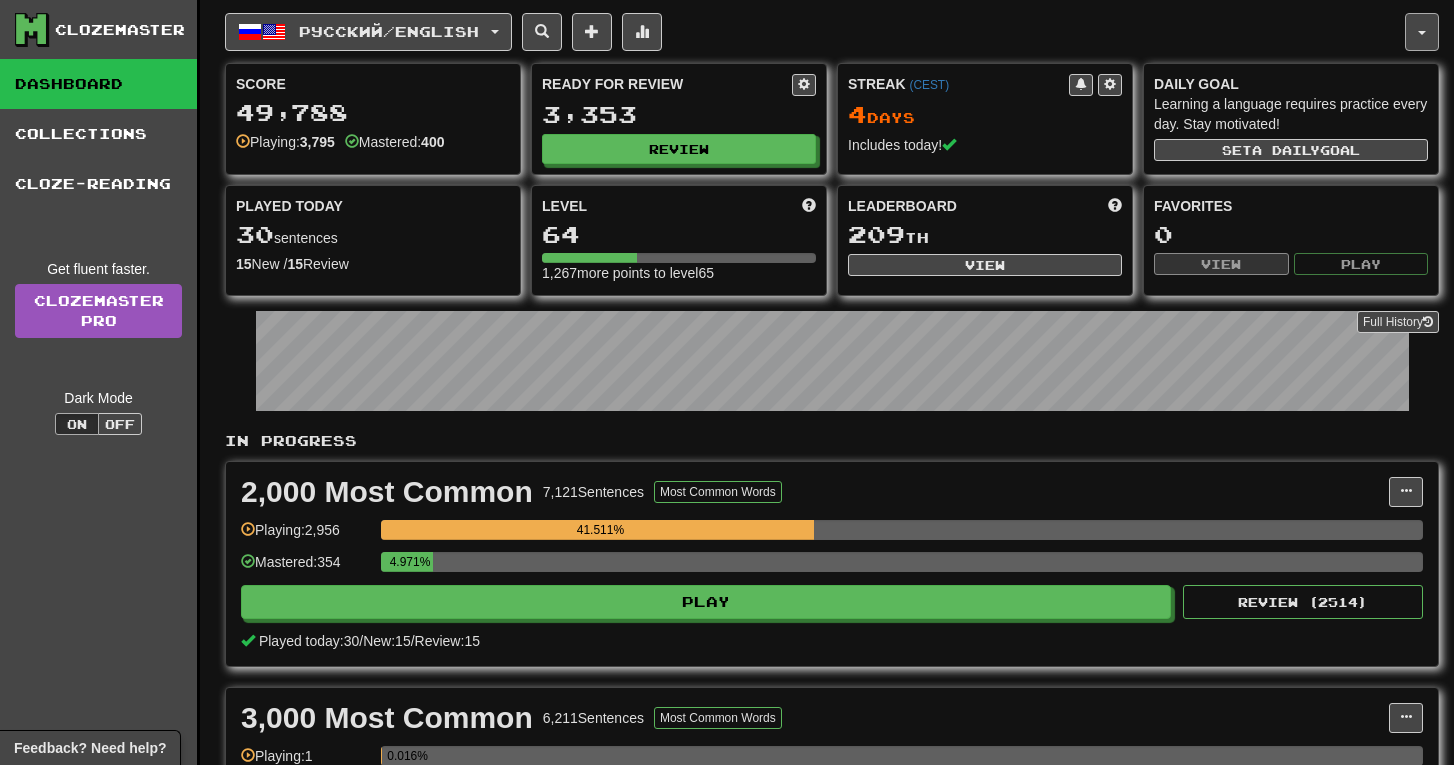 click at bounding box center (1422, 32) 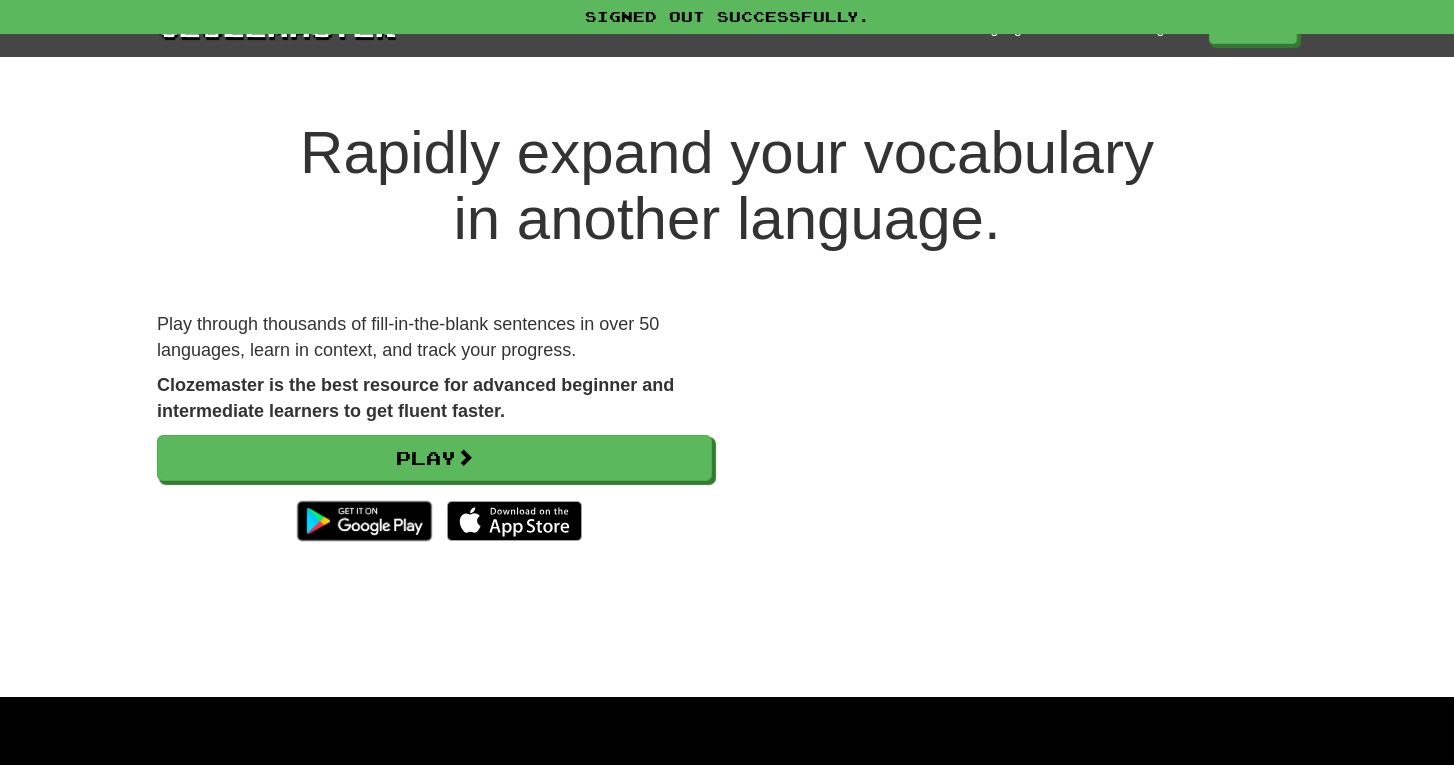 scroll, scrollTop: 0, scrollLeft: 0, axis: both 